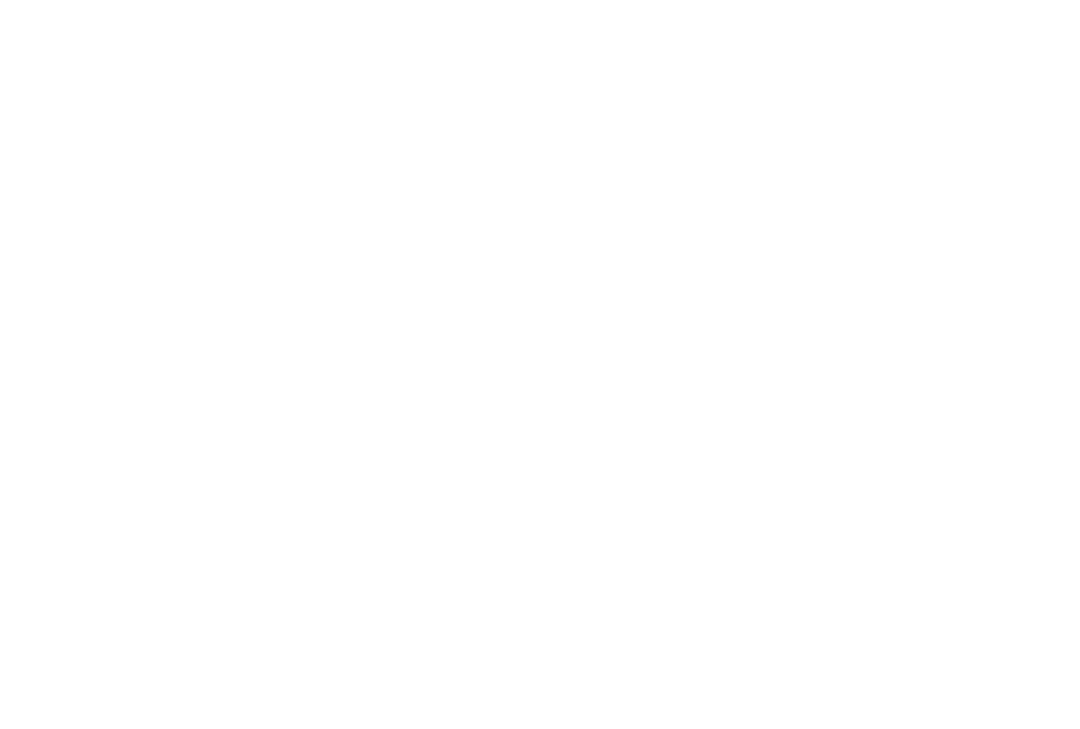 scroll, scrollTop: 0, scrollLeft: 0, axis: both 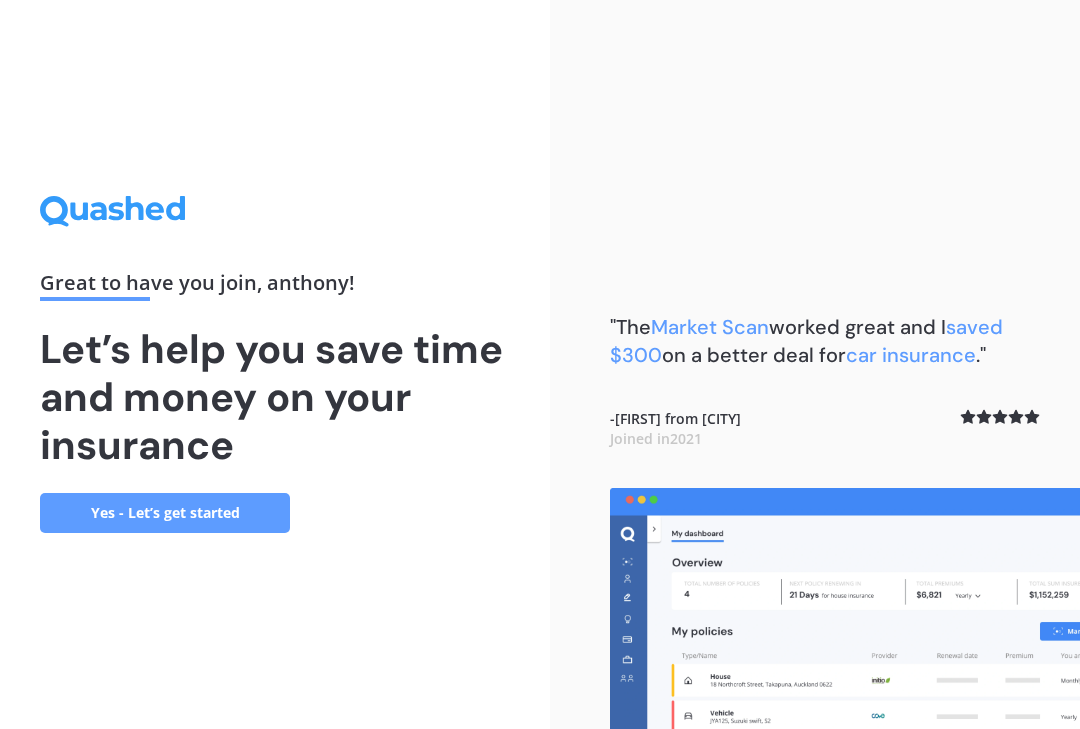 click on "Yes - Let’s get started" at bounding box center [165, 513] 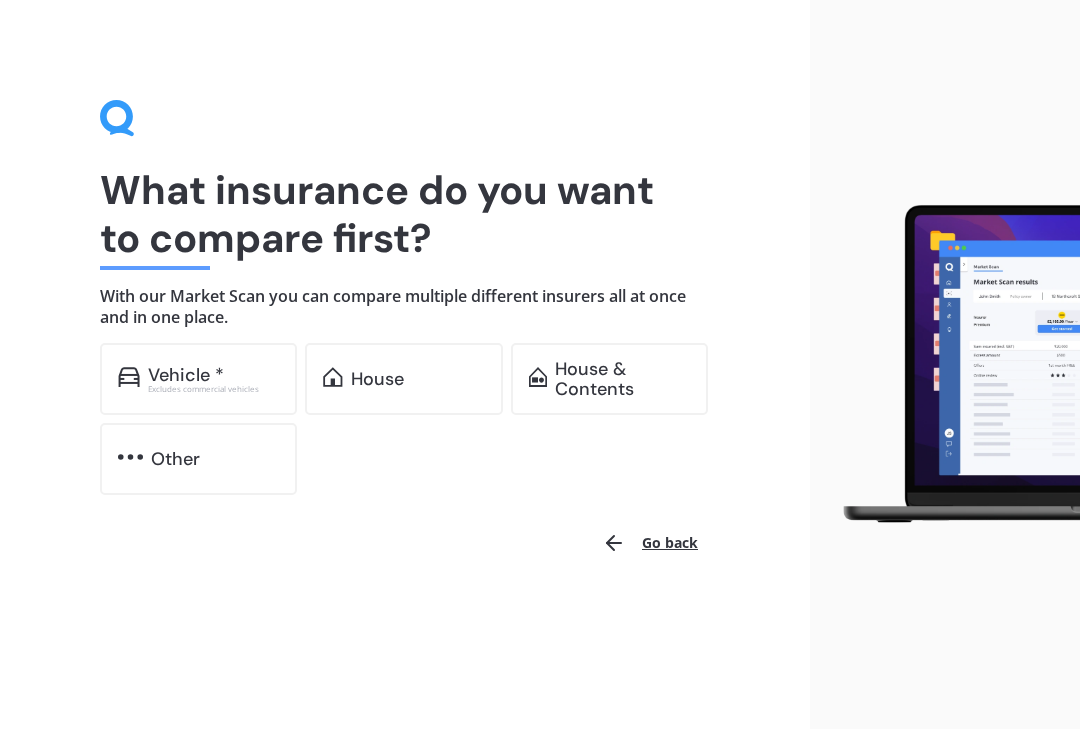 click on "House" at bounding box center [377, 379] 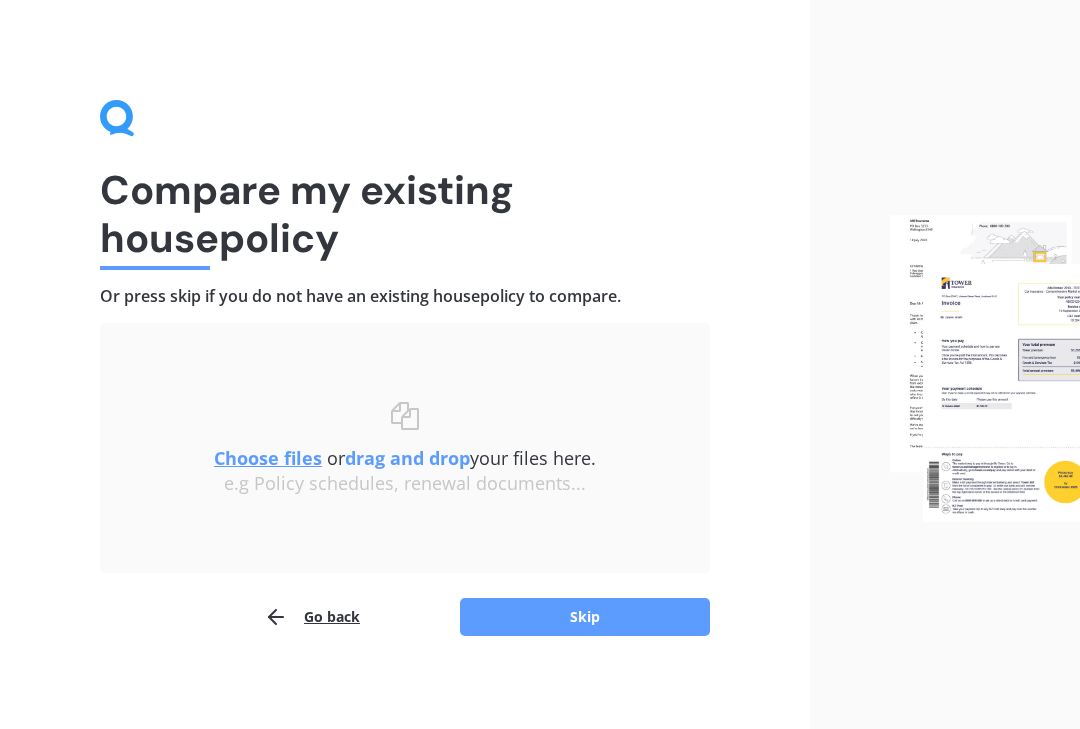 scroll, scrollTop: 7, scrollLeft: 0, axis: vertical 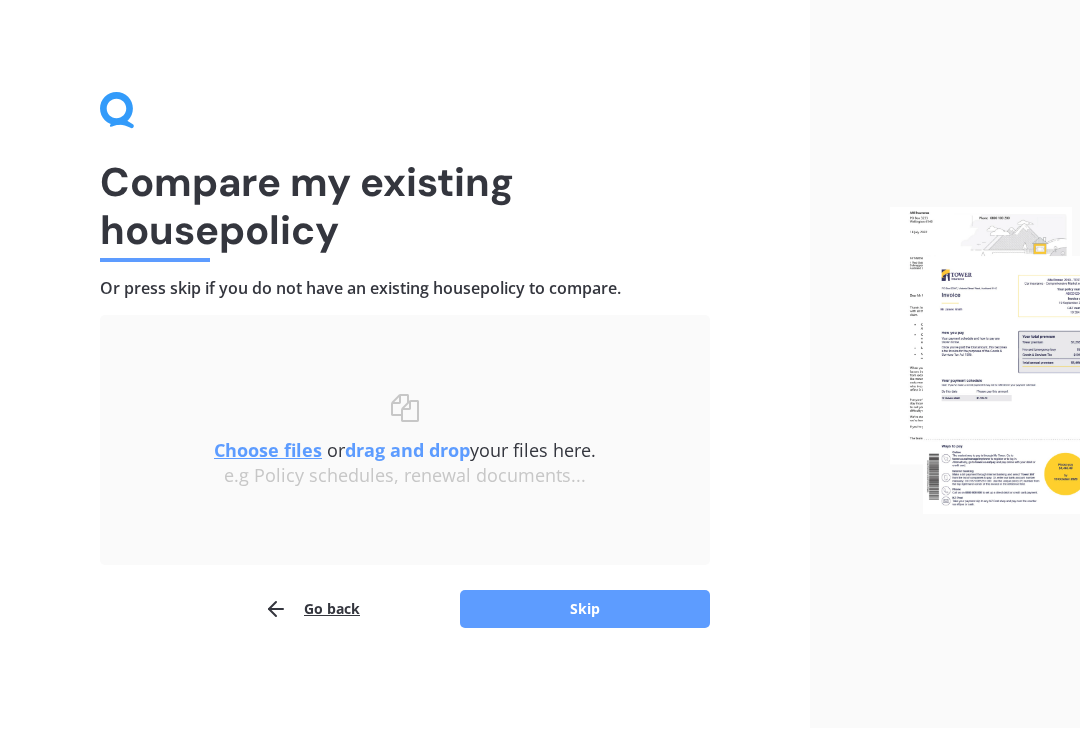 click on "Skip" at bounding box center [585, 610] 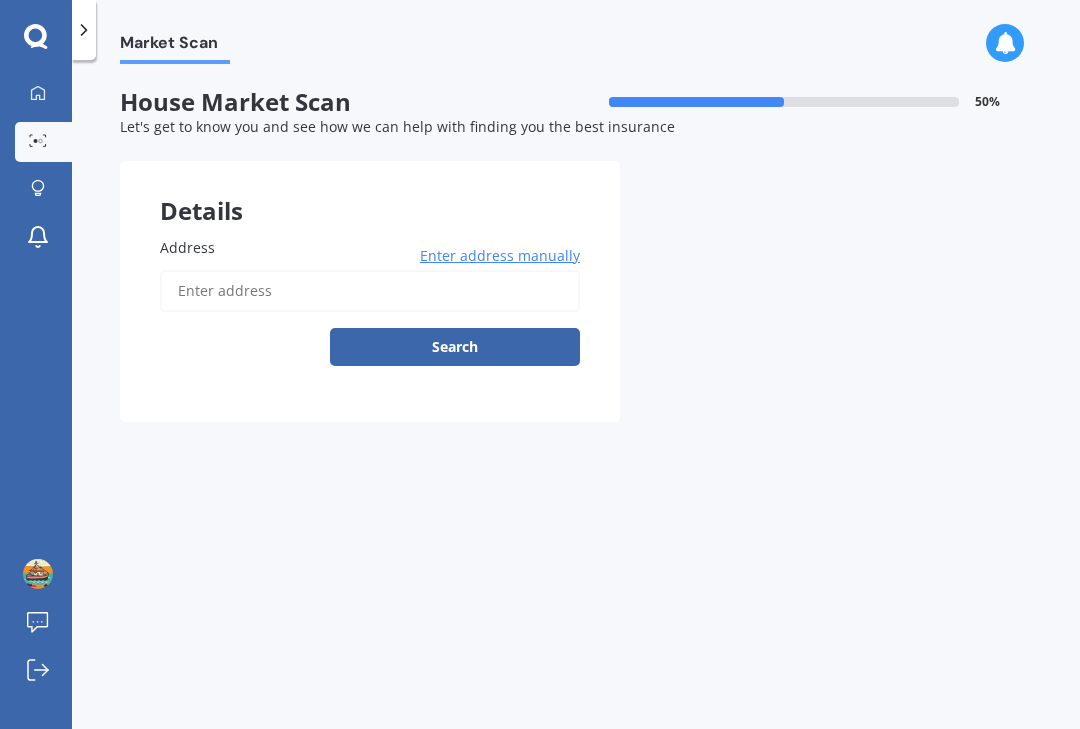 click on "Address" at bounding box center [370, 291] 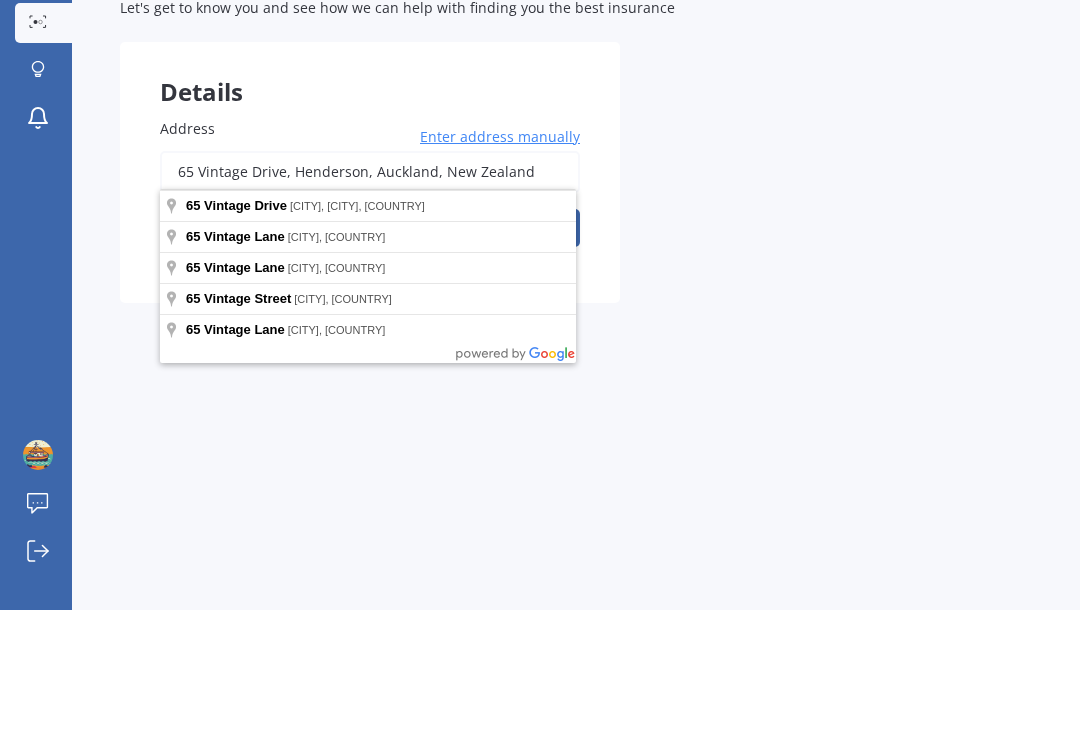 scroll, scrollTop: 36, scrollLeft: 0, axis: vertical 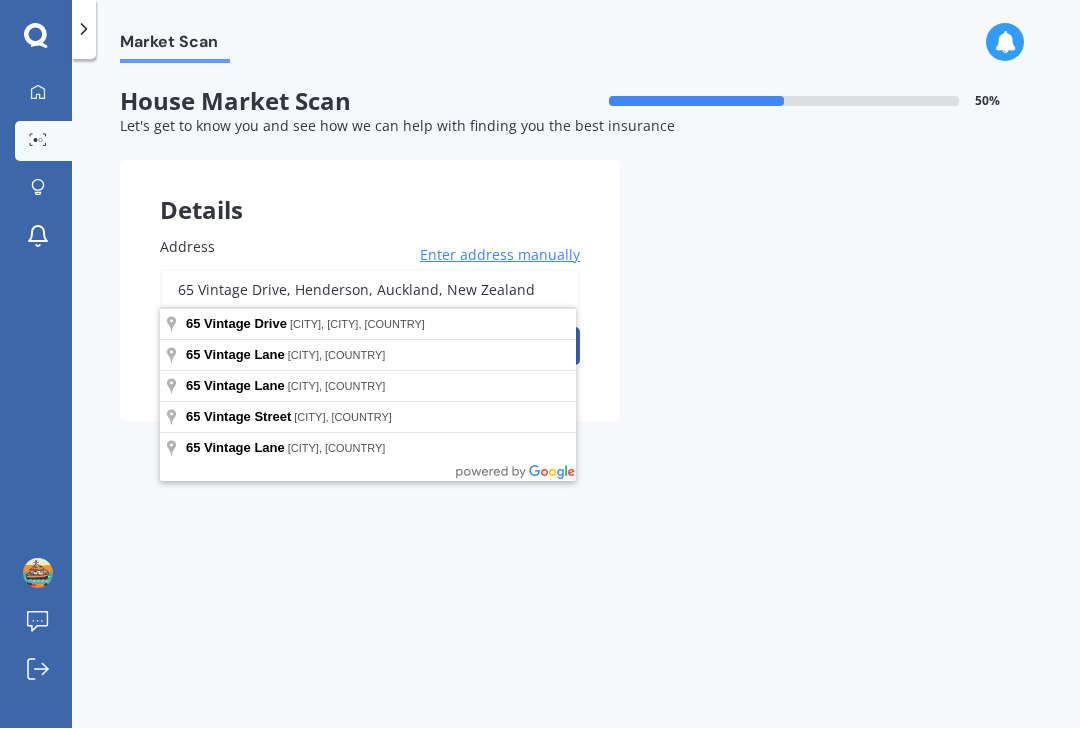 type on "65 Vintage Drive, Henderson, [CITY] [POSTCODE]" 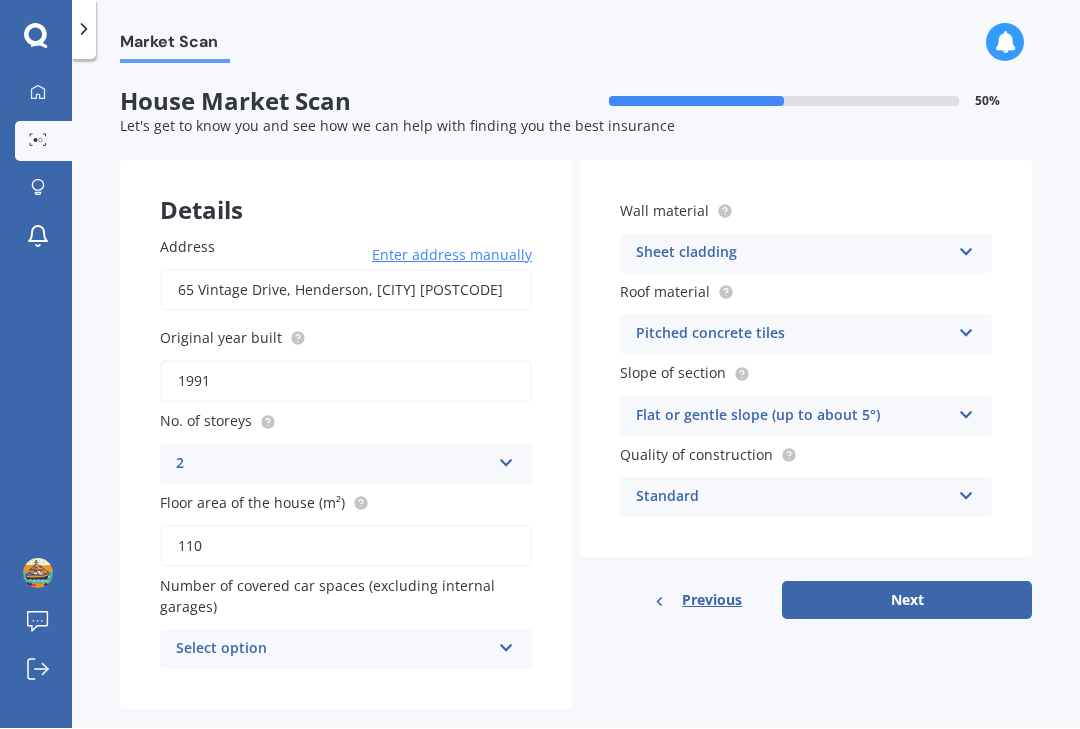click on "Next" at bounding box center [907, 601] 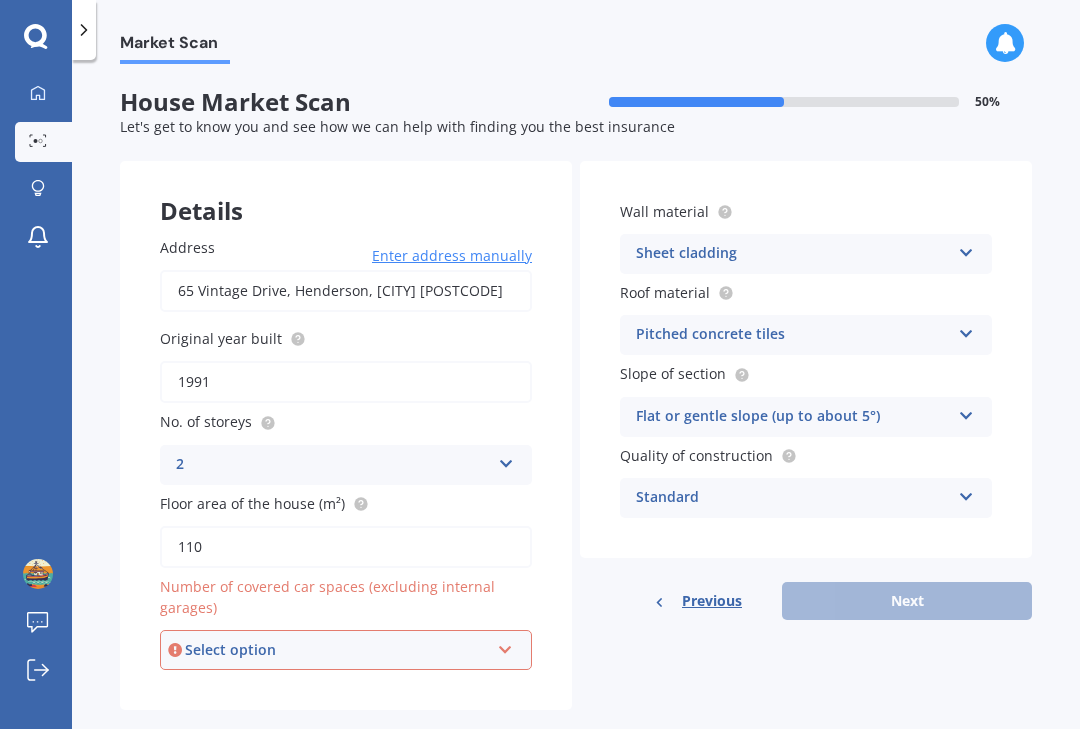 click on "Select option 0 1 2 3 4 5+" at bounding box center (346, 650) 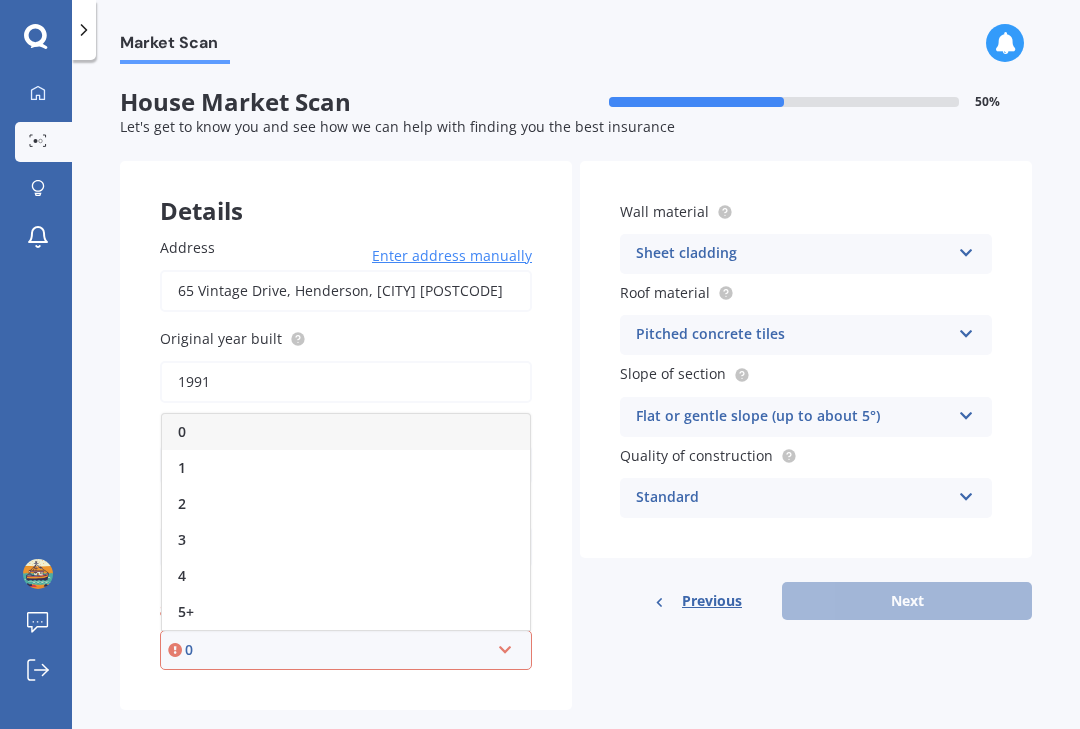 click on "Details Address 65 Vintage Drive, Henderson, Auckland 0612 Enter address manually Search Original year built 1991 No. of storeys 2 1 2 3 4 5+ Floor area of the house (m²) 110 Number of covered car spaces (excluding internal garages) 0 0 1 2 3 4 5+ Wall material Sheet cladding Artificial weatherboard/plank cladding Blockwork Brick veneer Double brick Mud brick Other Rockcote/EPS Sheet cladding Solid brickwork Stonework solid Stonework veneer Stucco Weatherboard/plank cladding Roof material Pitched concrete tiles Flat fibre cement Flat metal covering Pitched concrete tiles Pitched fibre cement covering Pitched metal covering Pitched slate Pitched terracotta tiles Pitched timber shingles Other Slope of section Flat or gentle slope (up to about 5°) Flat or gentle slope (up to about 5°) Moderate slope (about 15°) Severe slope (35° or more) Quality of construction Standard Standard High Prestige Previous Next" at bounding box center (576, 436) 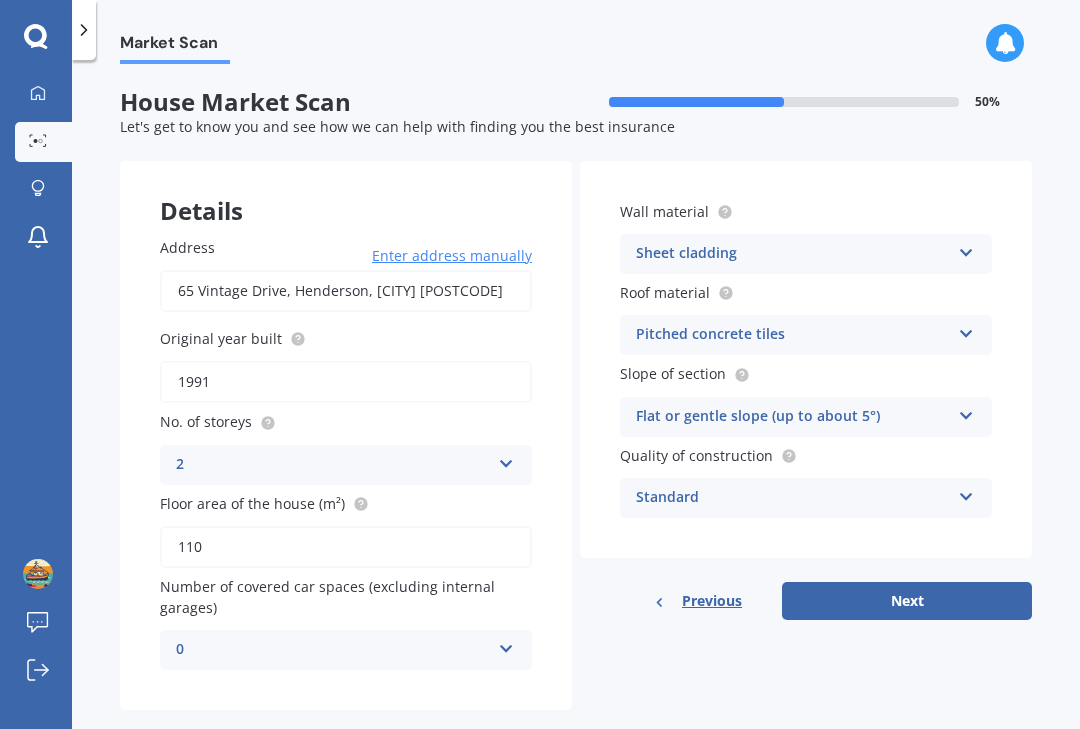 click at bounding box center [506, 645] 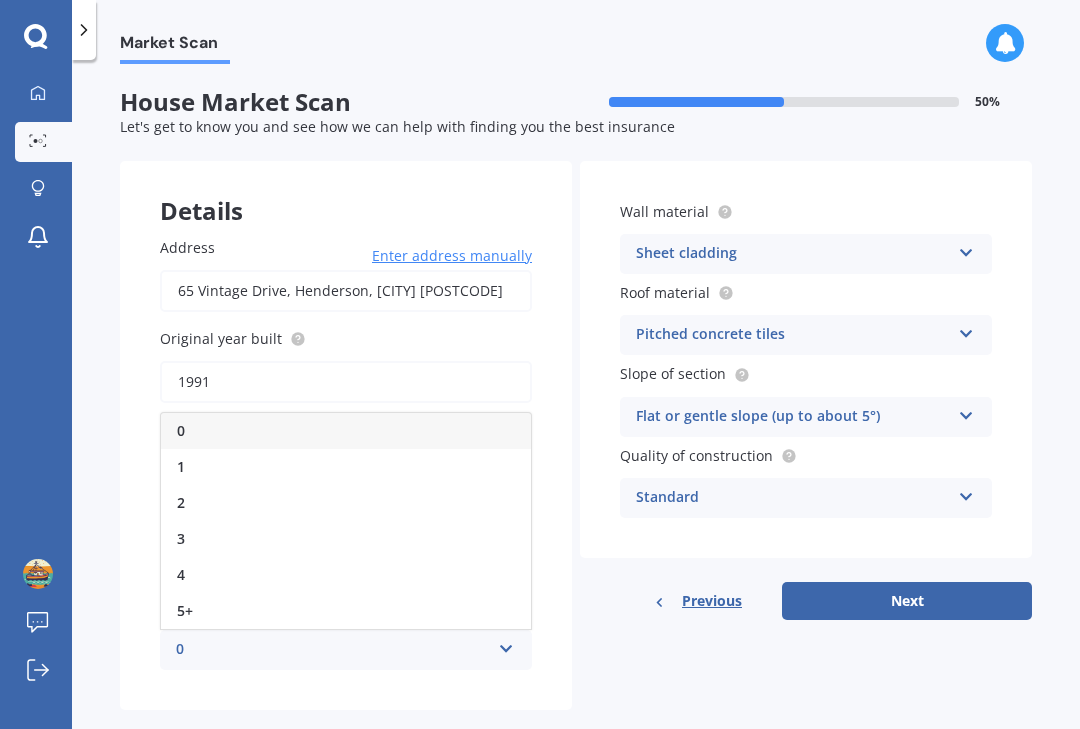 click on "2" at bounding box center (346, 503) 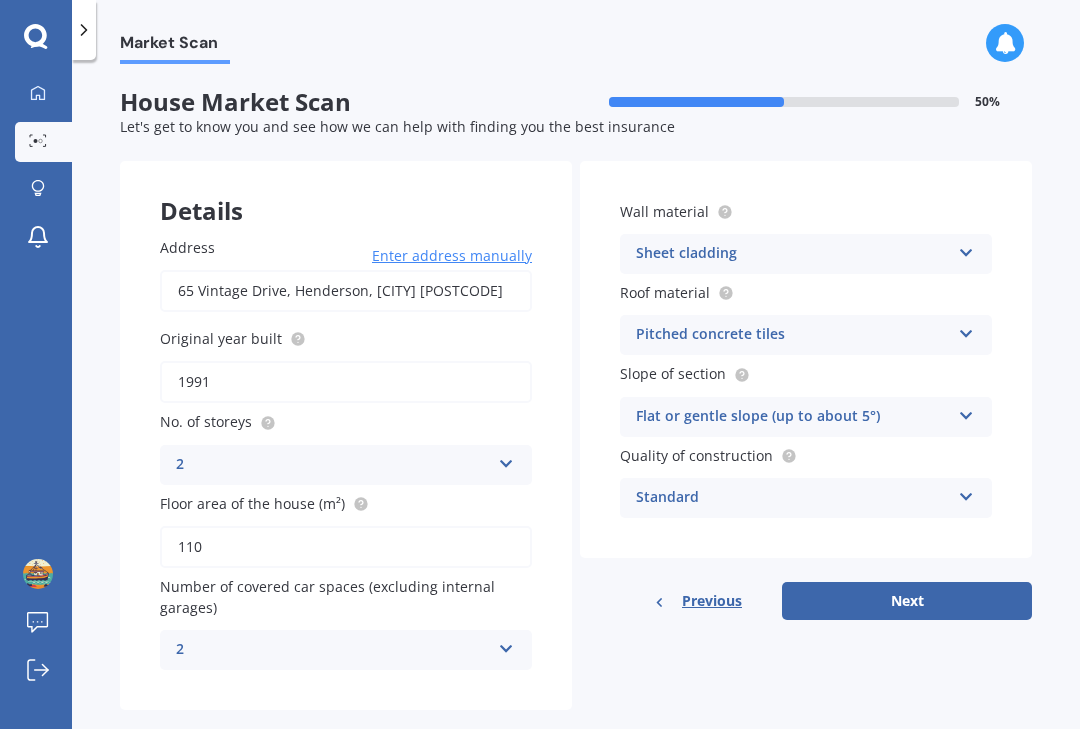 click on "Next" at bounding box center [907, 601] 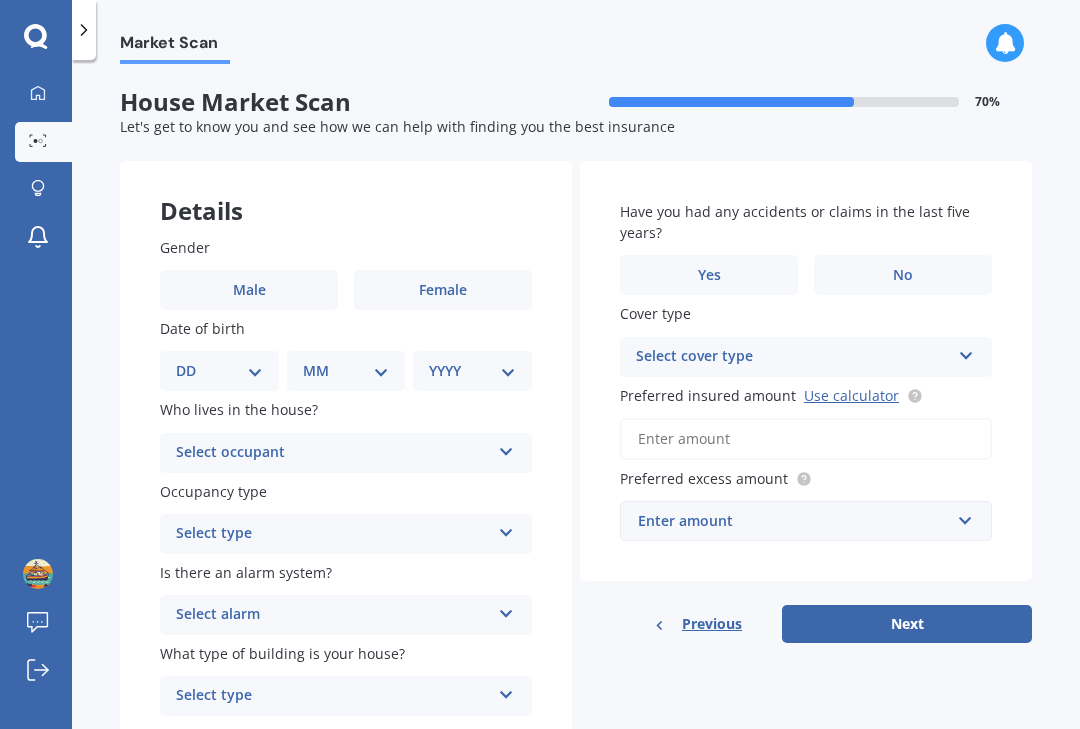 click on "Male" at bounding box center (249, 290) 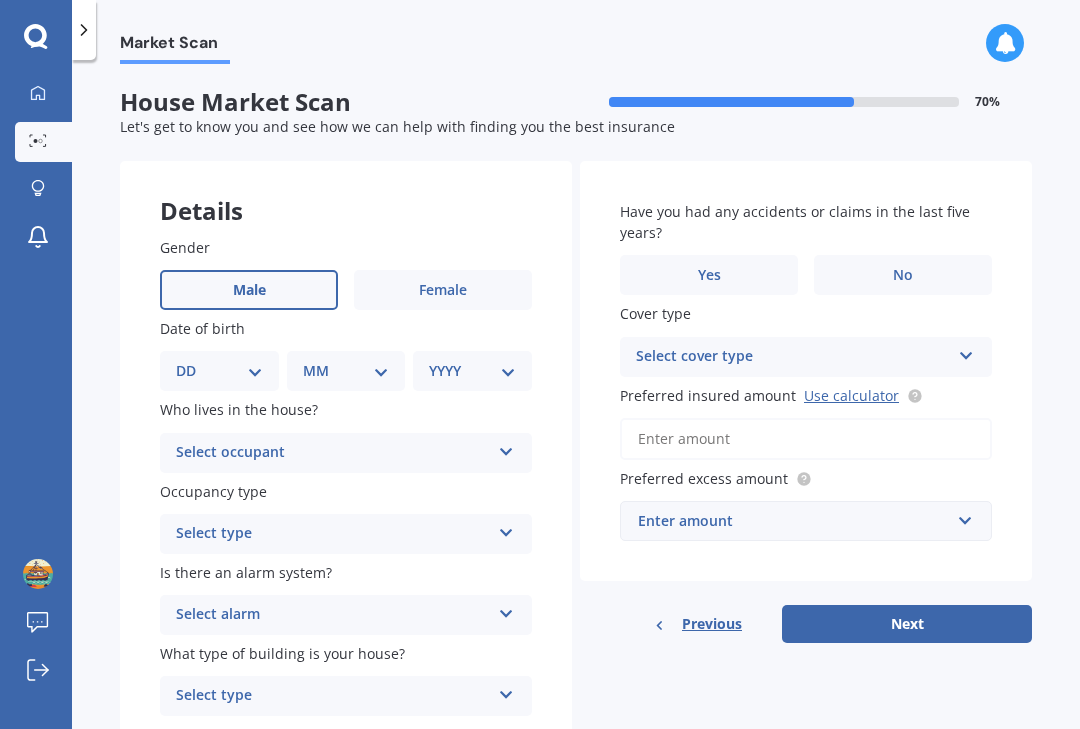 click on "DD 01 02 03 04 05 06 07 08 09 10 11 12 13 14 15 16 17 18 19 20 21 22 23 24 25 26 27 28 29 30 31" at bounding box center (219, 371) 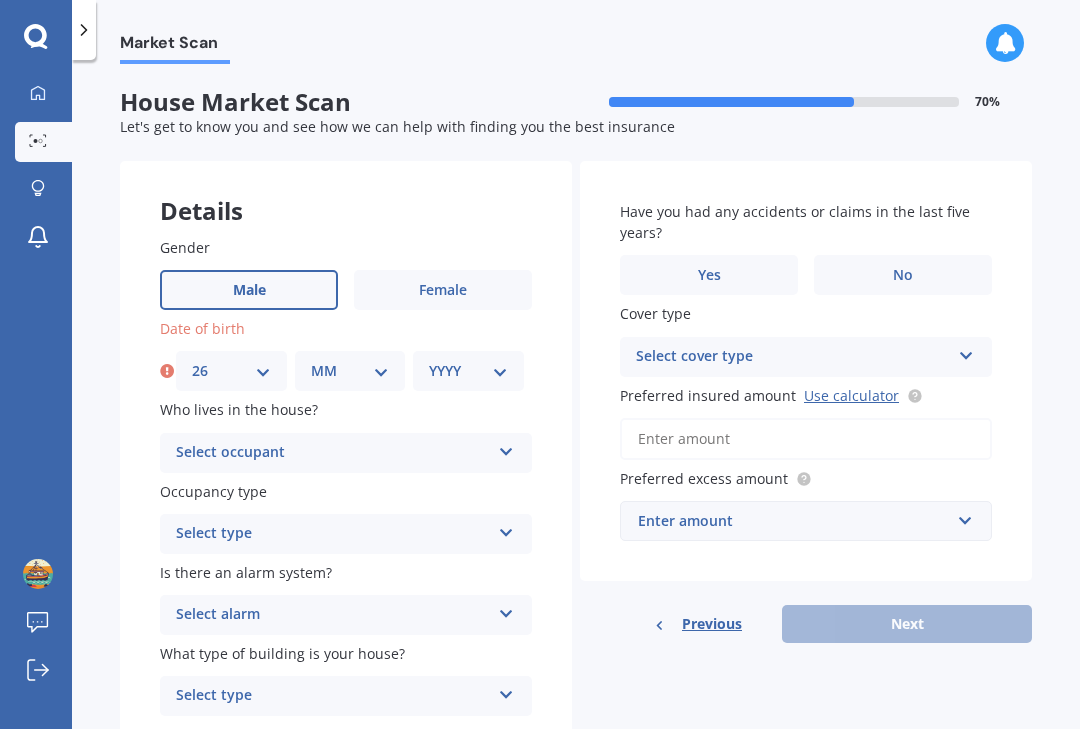 click on "MM 01 02 03 04 05 06 07 08 09 10 11 12" at bounding box center (350, 371) 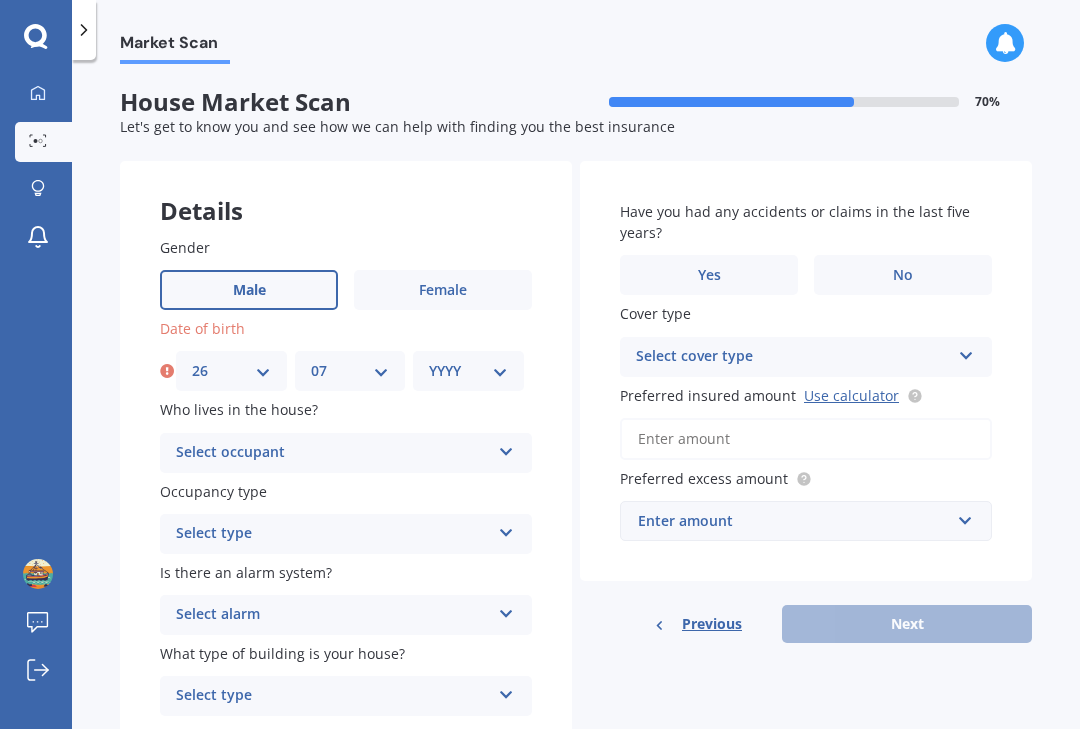 click on "YYYY 2009 2008 2007 2006 2005 2004 2003 2002 2001 2000 1999 1998 1997 1996 1995 1994 1993 1992 1991 1990 1989 1988 1987 1986 1985 1984 1983 1982 1981 1980 1979 1978 1977 1976 1975 1974 1973 1972 1971 1970 1969 1968 1967 1966 1965 1964 1963 1962 1961 1960 1959 1958 1957 1956 1955 1954 1953 1952 1951 1950 1949 1948 1947 1946 1945 1944 1943 1942 1941 1940 1939 1938 1937 1936 1935 1934 1933 1932 1931 1930 1929 1928 1927 1926 1925 1924 1923 1922 1921 1920 1919 1918 1917 1916 1915 1914 1913 1912 1911 1910" at bounding box center (468, 371) 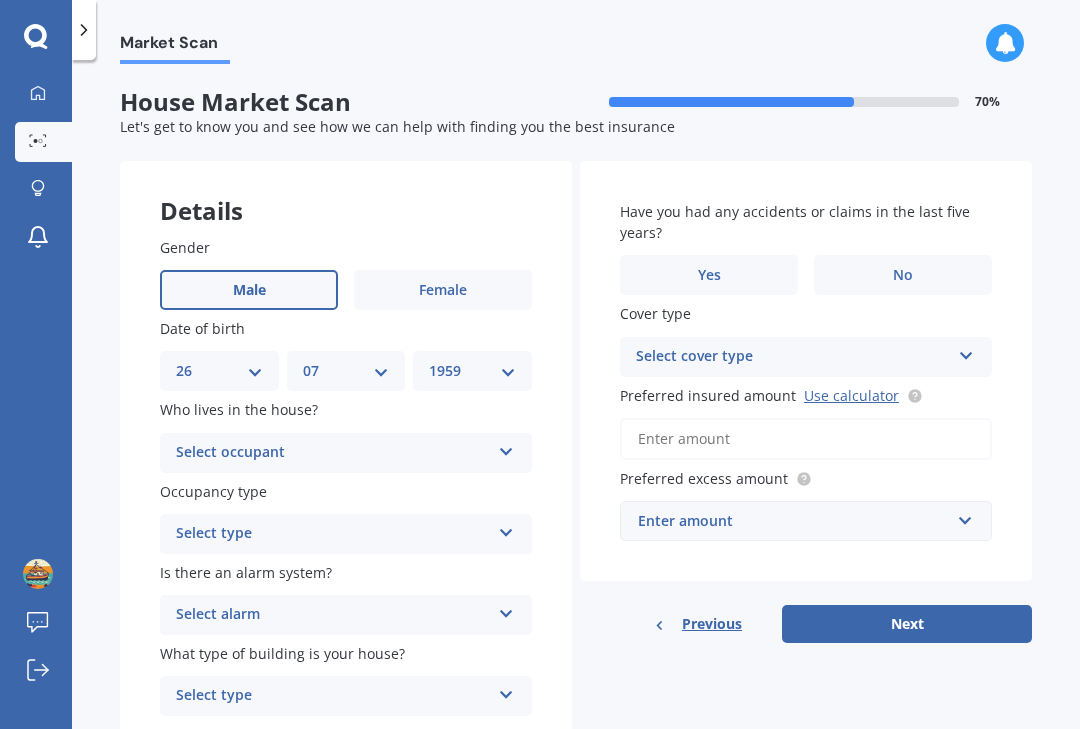 click at bounding box center (506, 448) 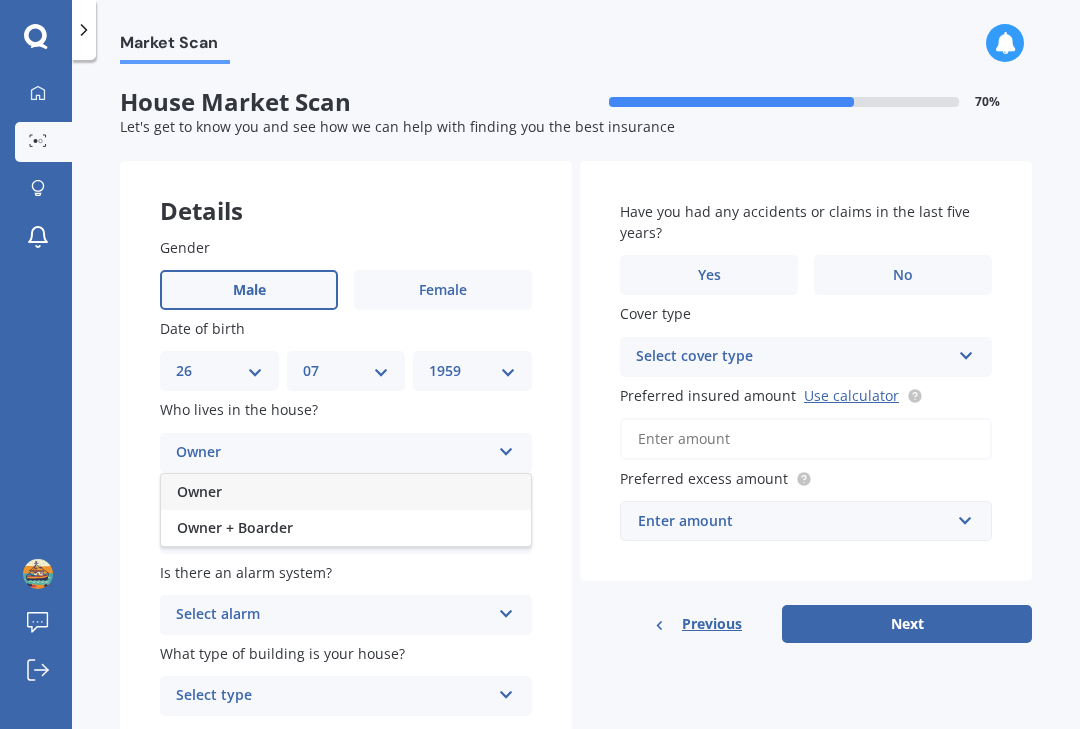 click on "Owner" at bounding box center [199, 491] 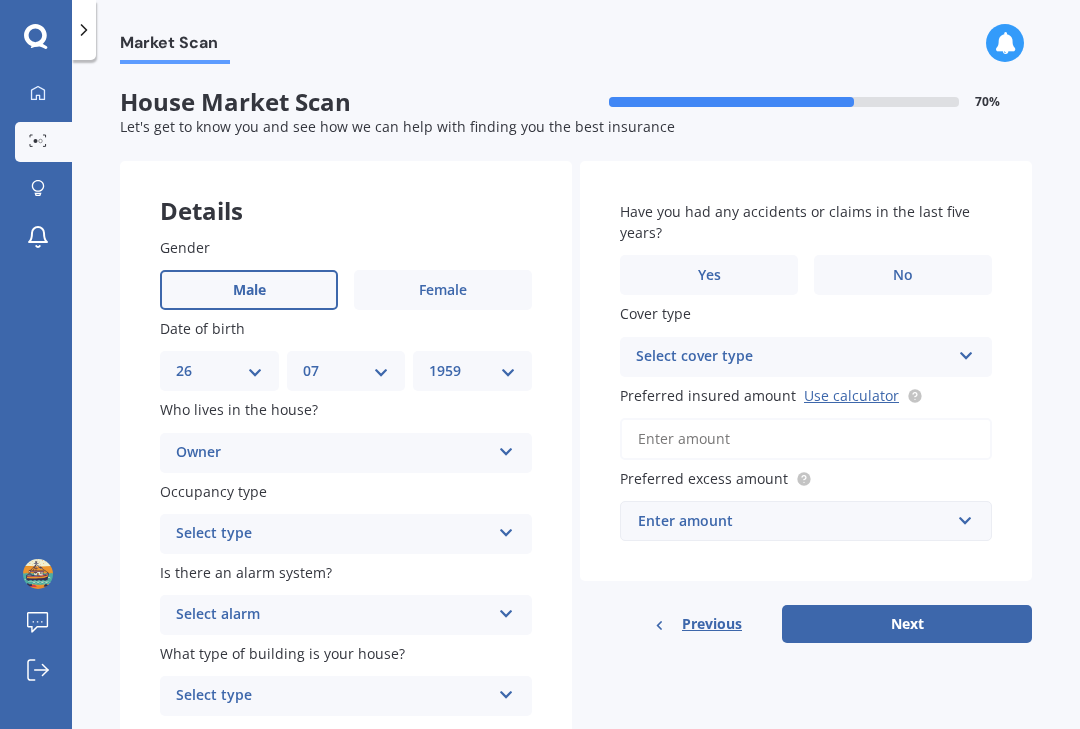 click at bounding box center (506, 529) 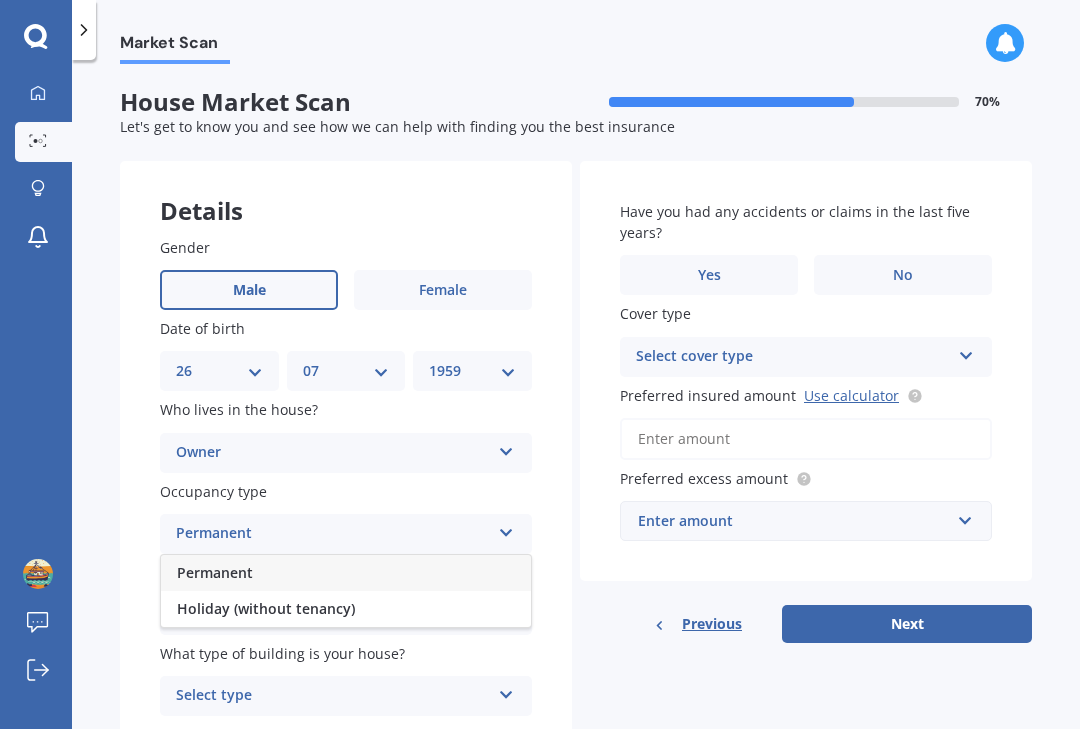 click on "Permanent" at bounding box center (215, 572) 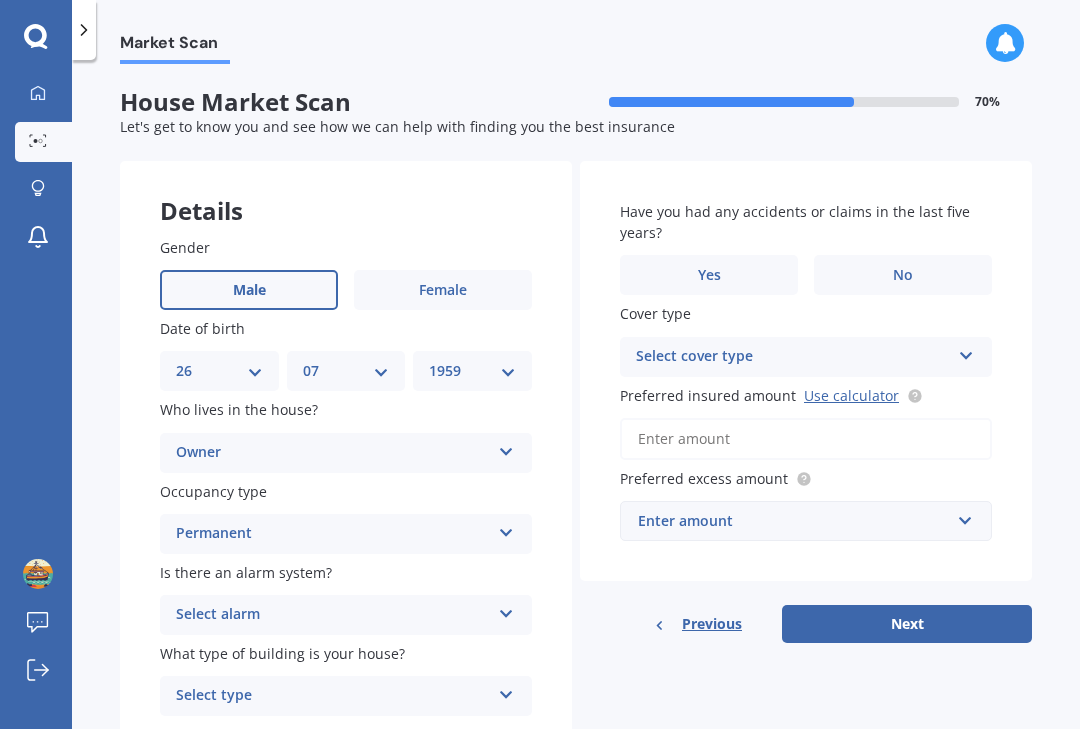 click at bounding box center (506, 610) 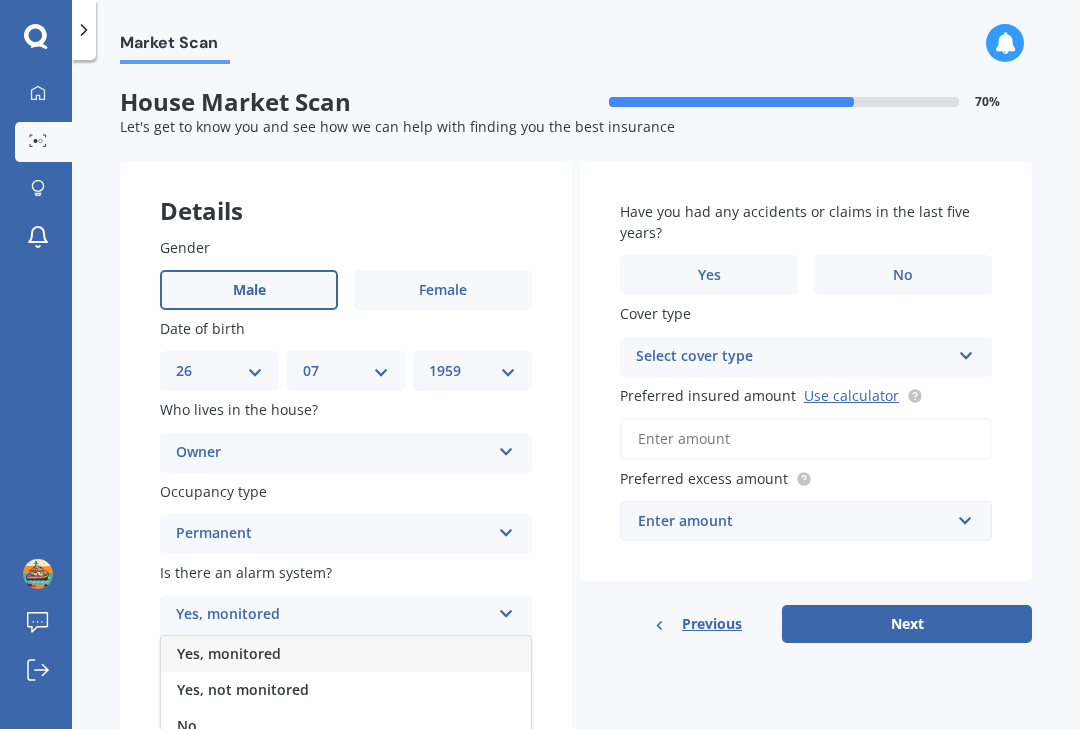 click on "Yes, not monitored" at bounding box center [346, 690] 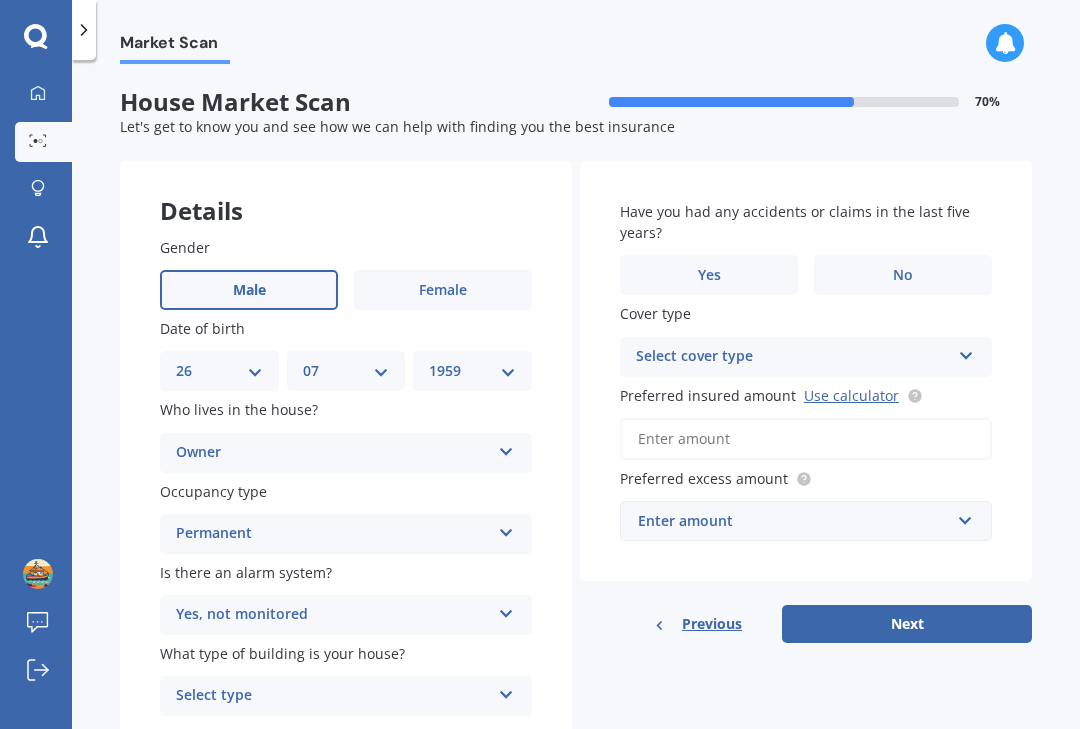 click at bounding box center [506, 691] 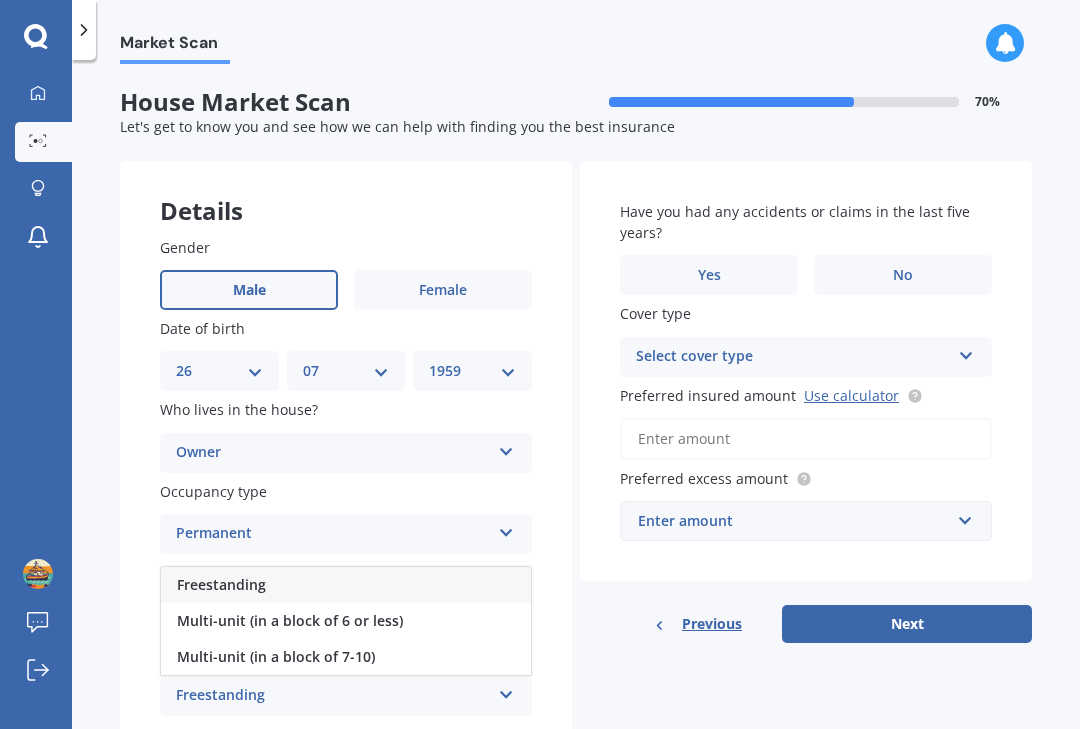 click on "Freestanding" at bounding box center (221, 584) 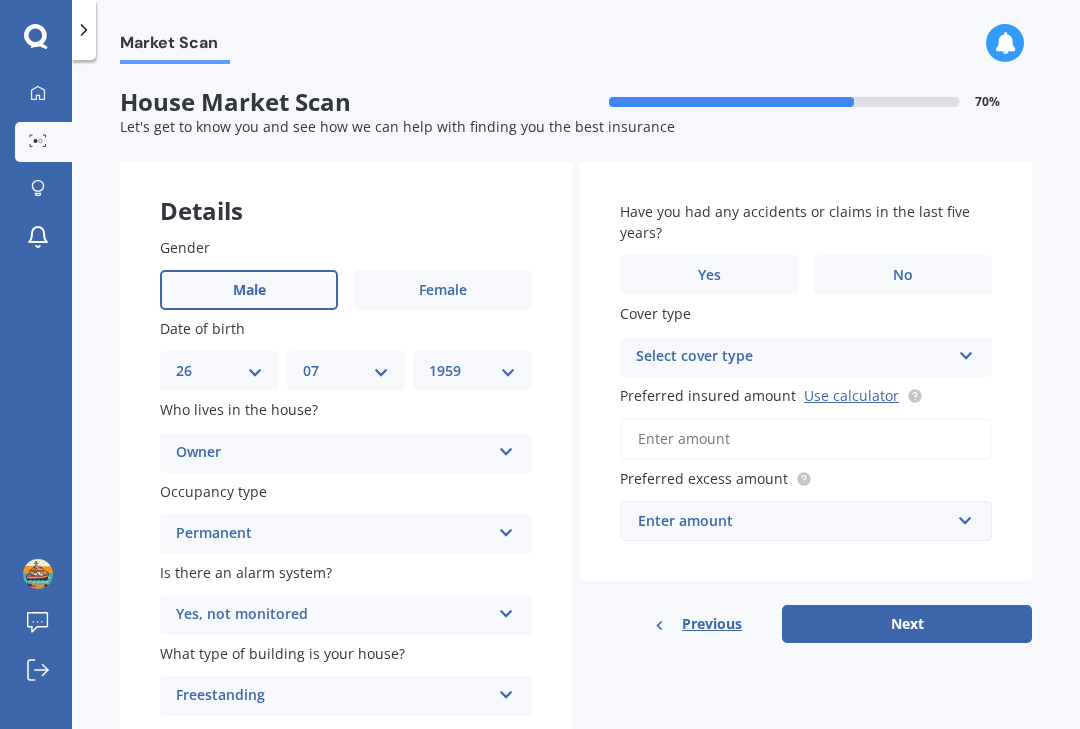 click on "No" at bounding box center (903, 275) 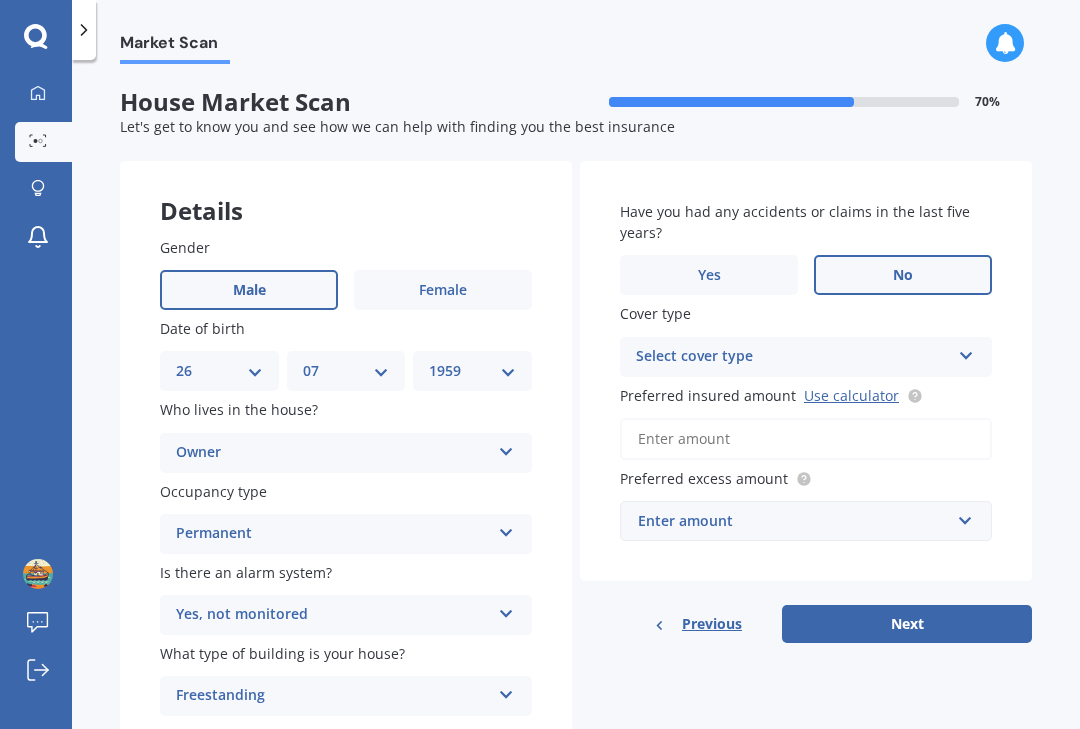 click at bounding box center (966, 352) 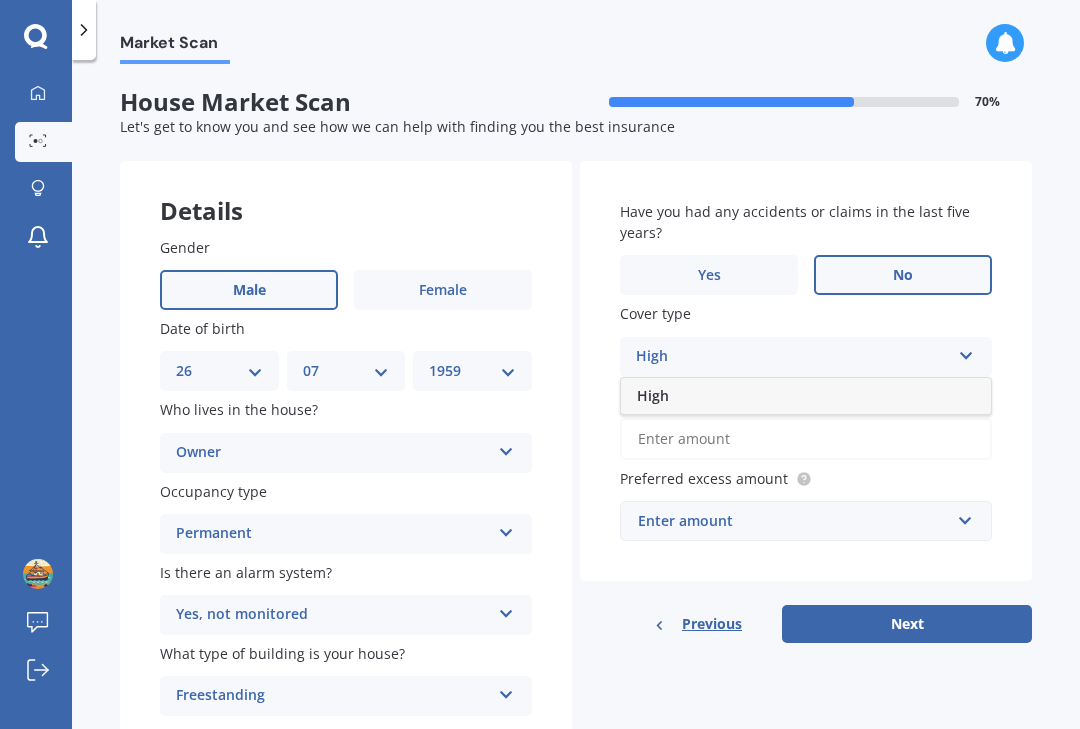 click on "Market Scan House Market Scan 70 % Let's get to know you and see how we can help with finding you the best insurance Details Gender Male Female Date of birth DD 01 02 03 04 05 06 07 08 09 10 11 12 13 14 15 16 17 18 19 20 21 22 23 24 25 26 27 28 29 30 31 MM 01 02 03 04 05 06 07 08 09 10 11 12 YYYY 2009 2008 2007 2006 2005 2004 2003 2002 2001 2000 1999 1998 1997 1996 1995 1994 1993 1992 1991 1990 1989 1988 1987 1986 1985 1984 1983 1982 1981 1980 1979 1978 1977 1976 1975 1974 1973 1972 1971 1970 1969 1968 1967 1966 1965 1964 1963 1962 1961 1960 1959 1958 1957 1956 1955 1954 1953 1952 1951 1950 1949 1948 1947 1946 1945 1944 1943 1942 1941 1940 1939 1938 1937 1936 1935 1934 1933 1932 1931 1930 1929 1928 1927 1926 1925 1924 1923 1922 1921 1920 1919 1918 1917 1916 1915 1914 1913 1912 1911 1910 Who lives in the house? Owner Owner Owner + Boarder Occupancy type Permanent Permanent Holiday (without tenancy) Is there an alarm system? Yes, not monitored Yes, monitored Yes, not monitored No Freestanding Freestanding Yes" at bounding box center [576, 398] 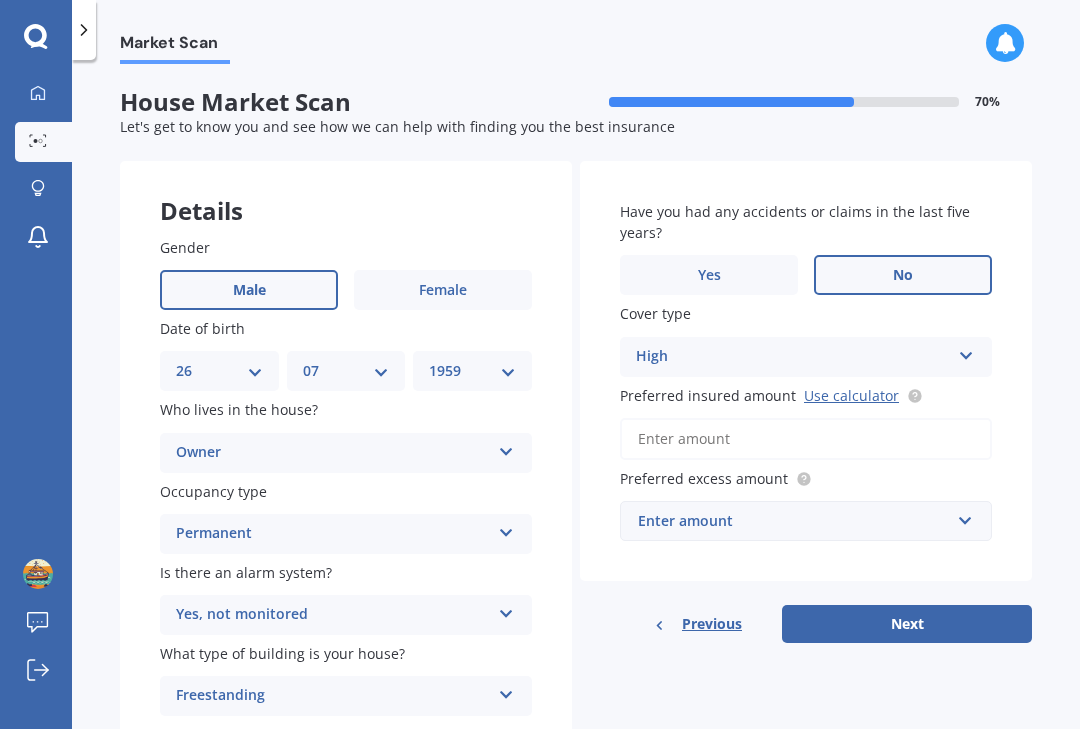 click on "Use calculator" at bounding box center [851, 395] 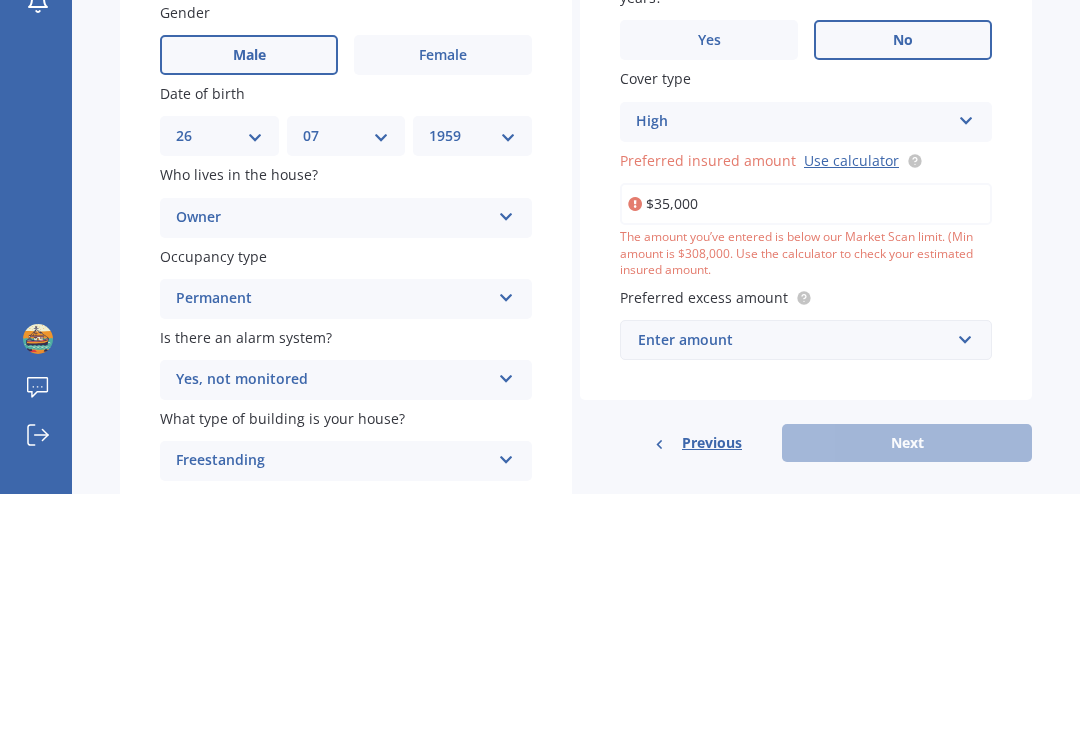 type on "$350,000" 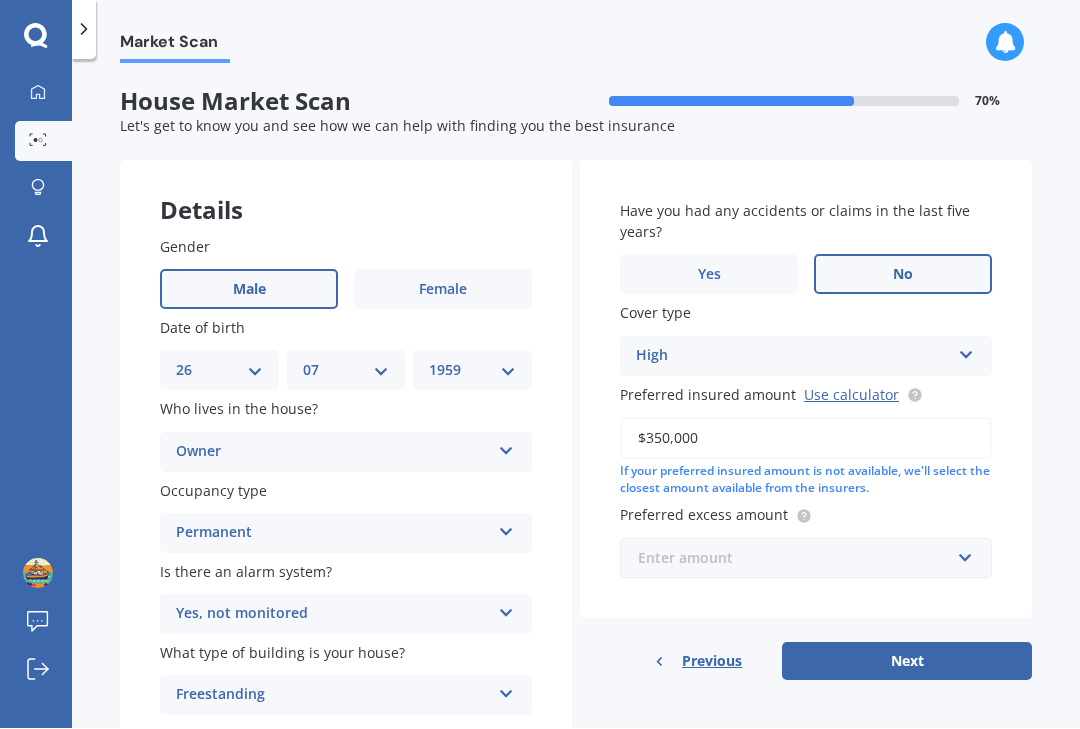 click at bounding box center [799, 559] 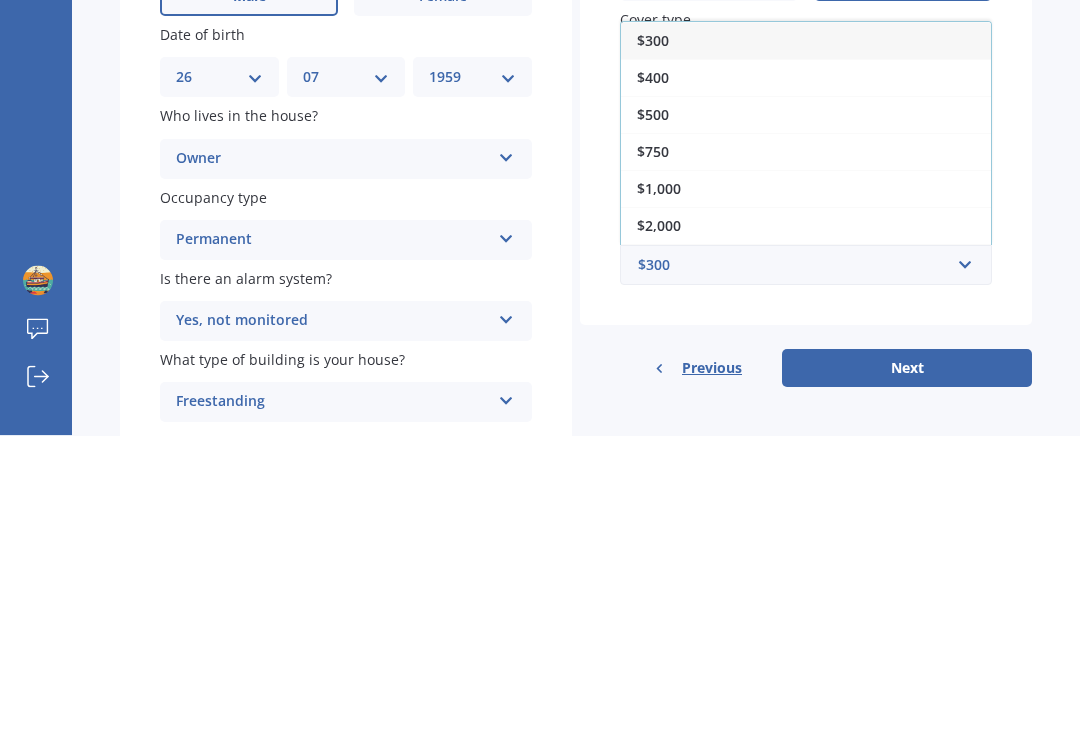 click on "$2,000" at bounding box center (806, 519) 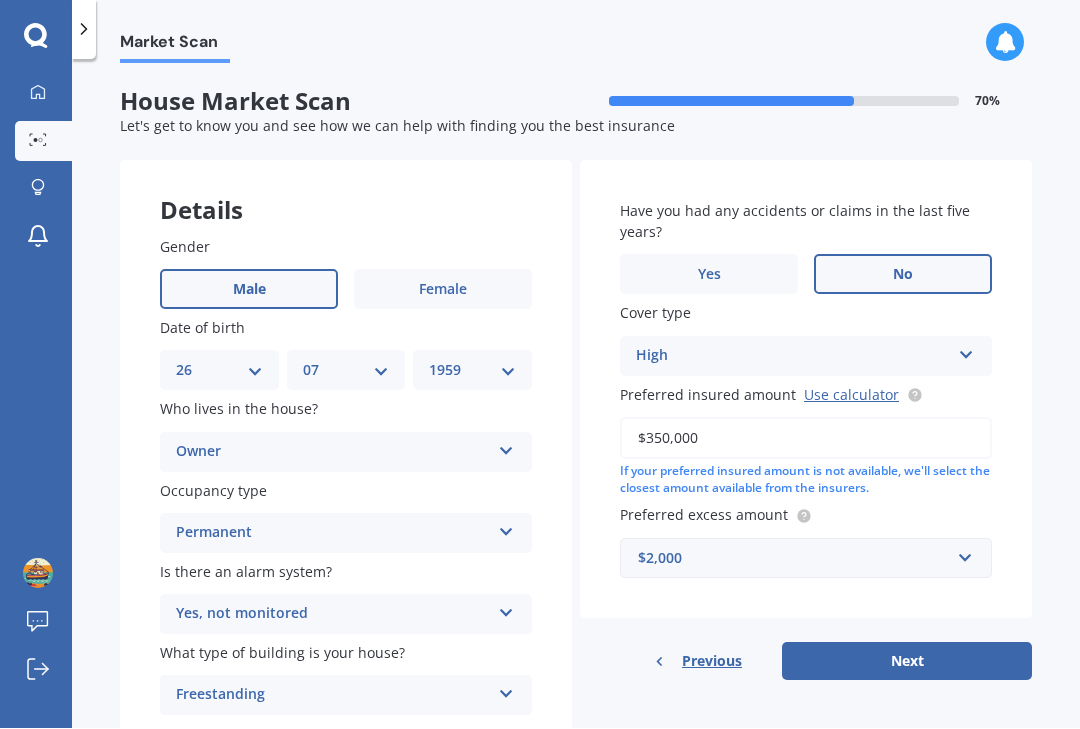 click on "Next" at bounding box center [907, 662] 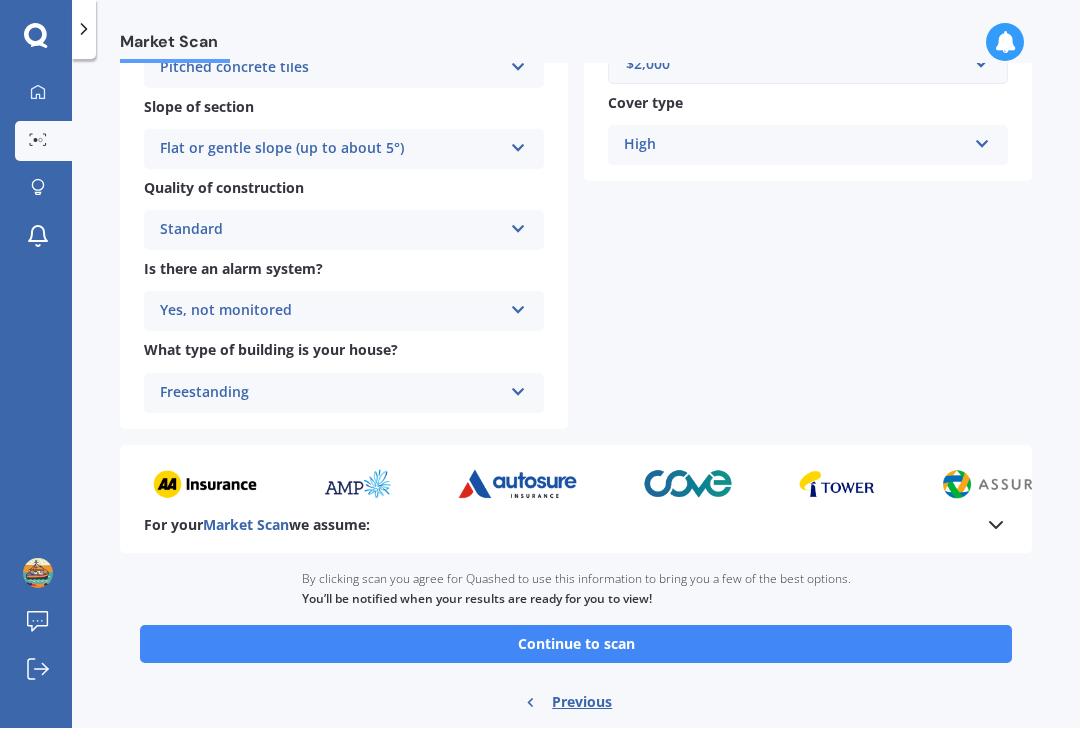 scroll, scrollTop: 654, scrollLeft: 0, axis: vertical 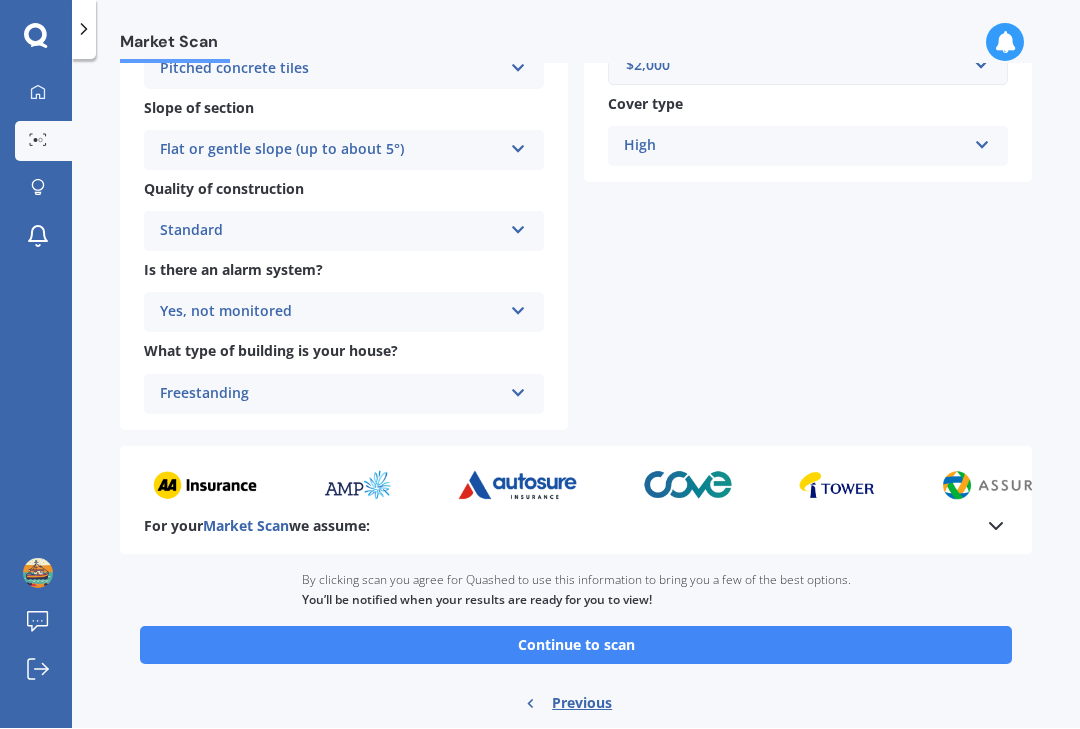 click on "Continue to scan" at bounding box center [576, 646] 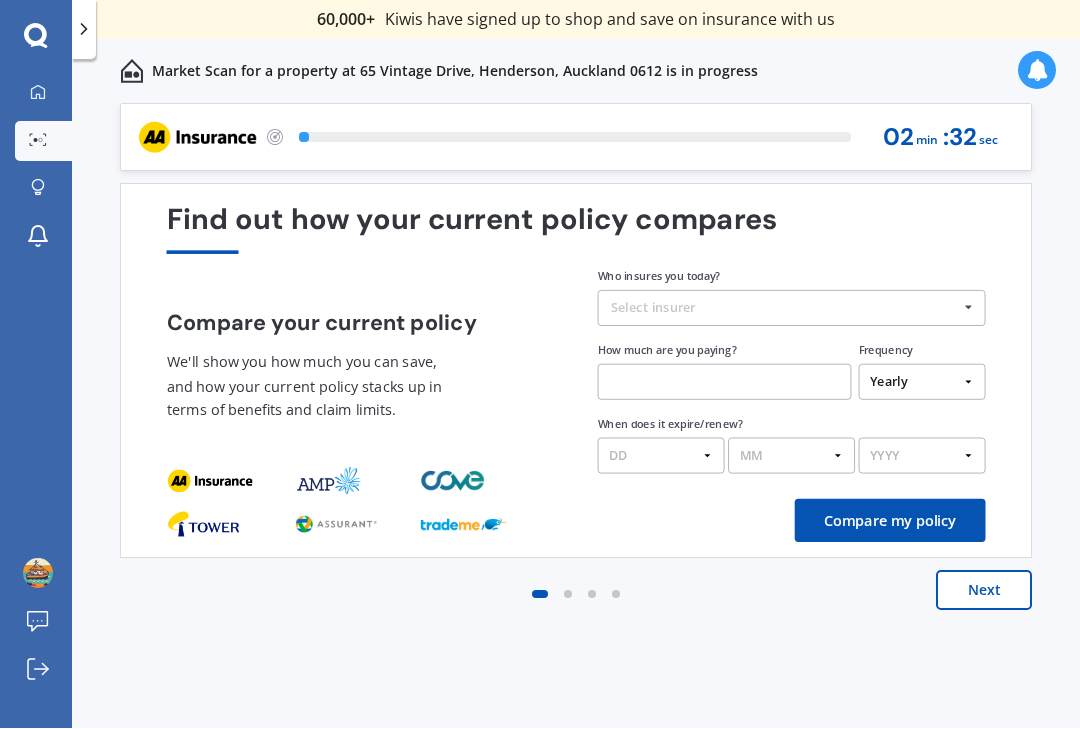 scroll, scrollTop: 0, scrollLeft: 0, axis: both 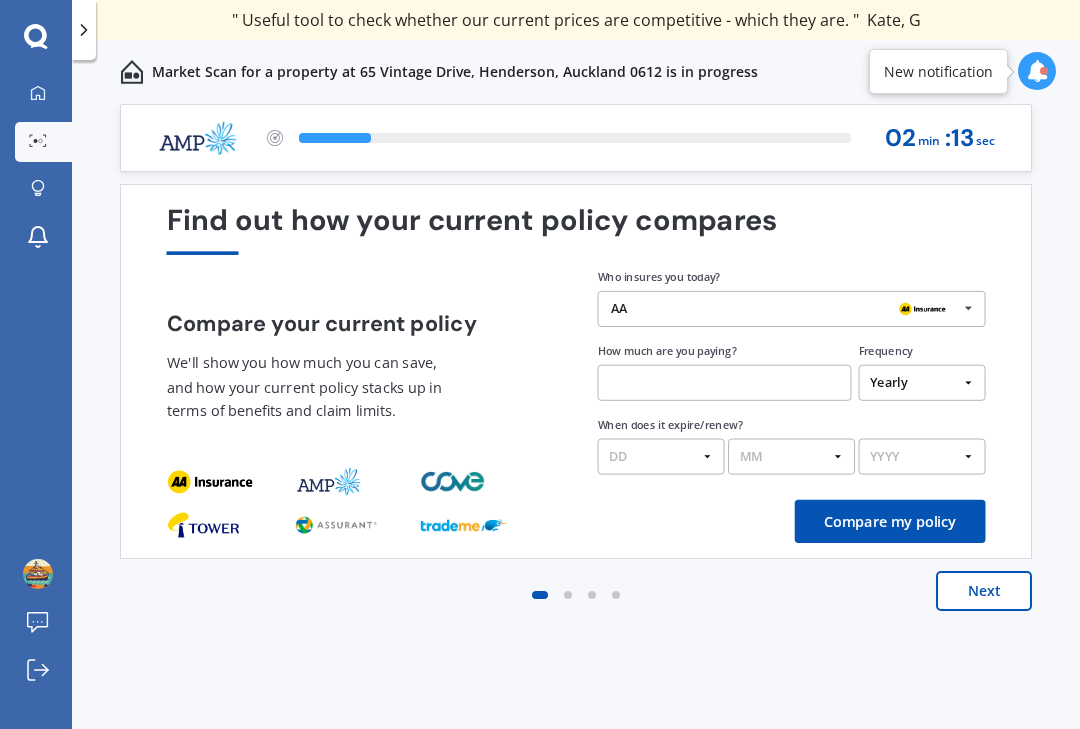 click on "AA" at bounding box center [784, 309] 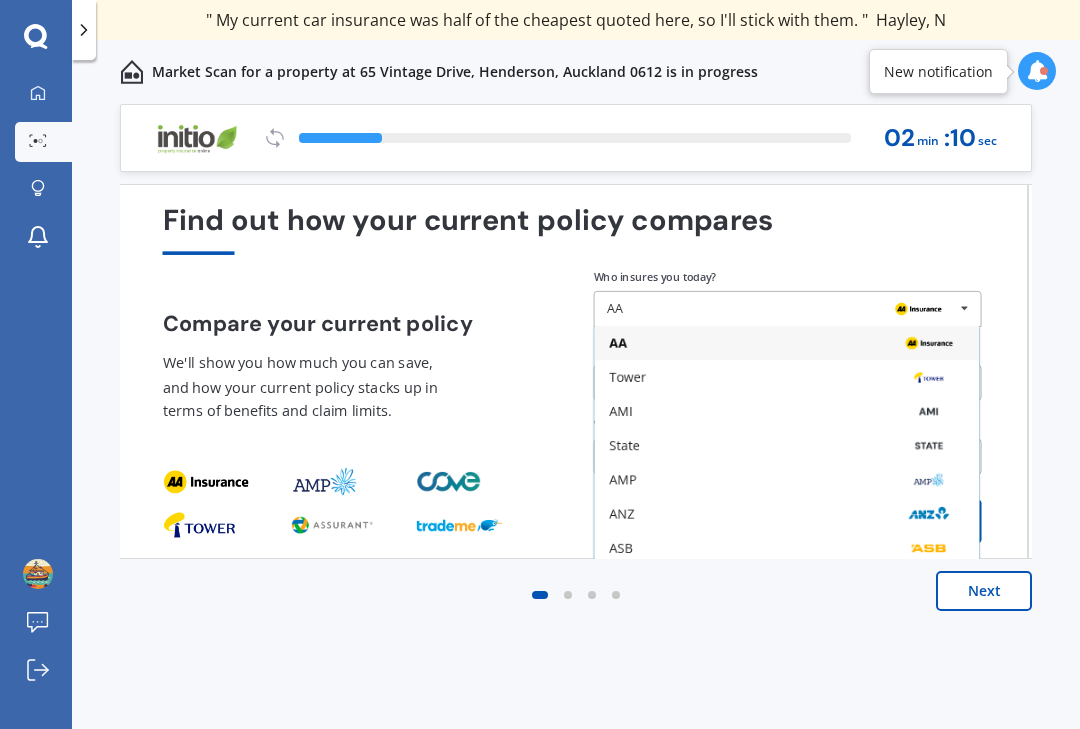 scroll, scrollTop: 0, scrollLeft: 0, axis: both 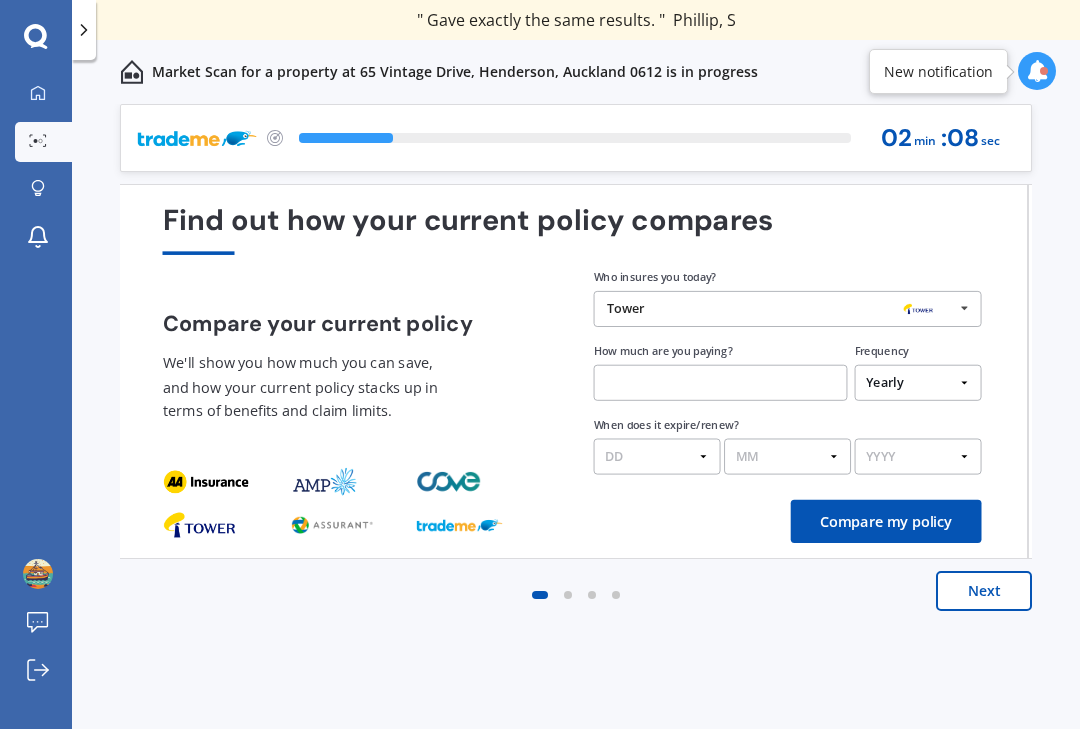 click at bounding box center (721, 383) 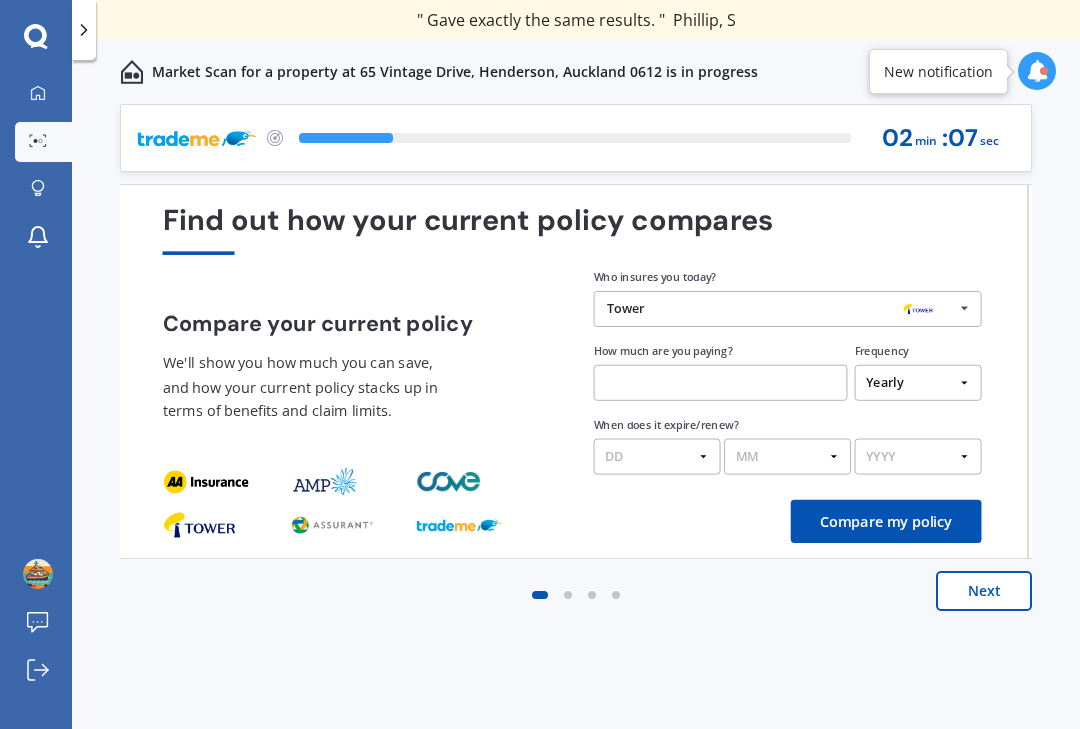 scroll, scrollTop: 36, scrollLeft: 0, axis: vertical 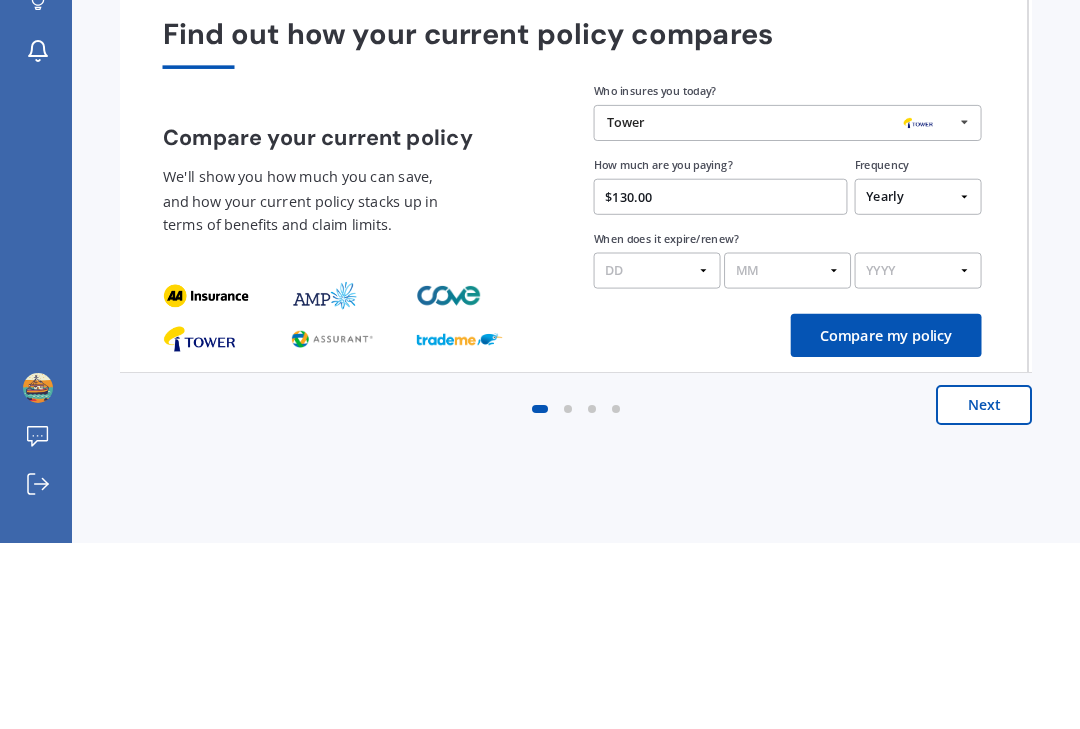 type on "$1,300.00" 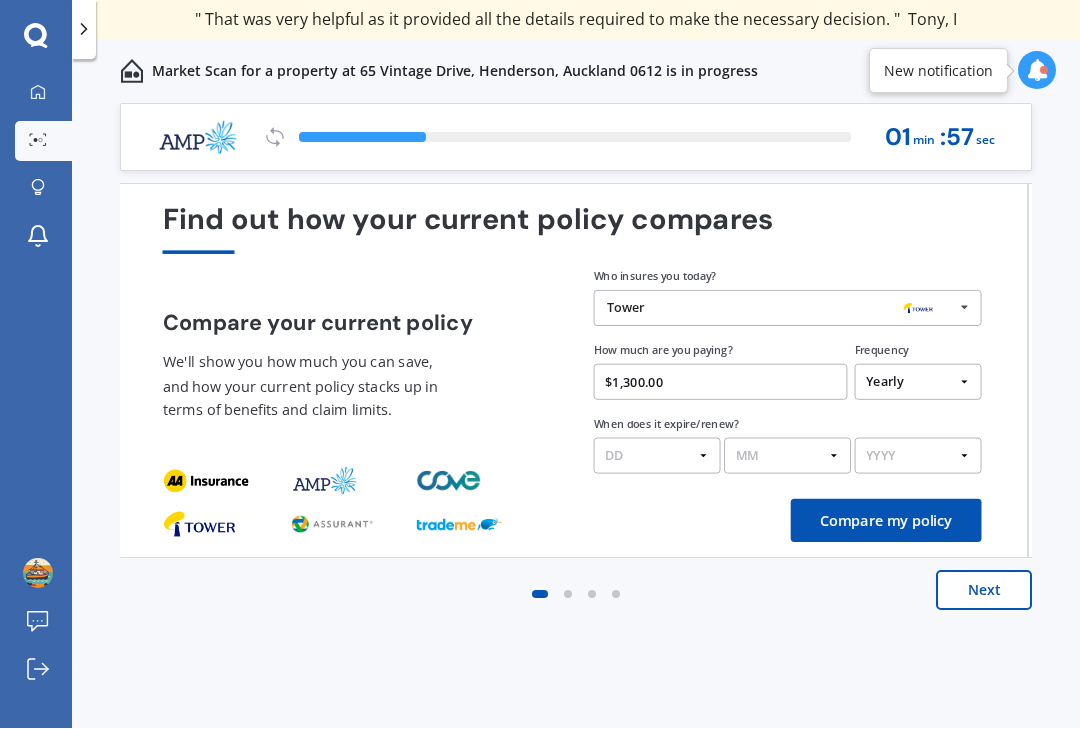 click on "DD 01 02 03 04 05 06 07 08 09 10 11 12 13 14 15 16 17 18 19 20 21 22 23 24 25 26 27 28 29 30 31" at bounding box center [657, 457] 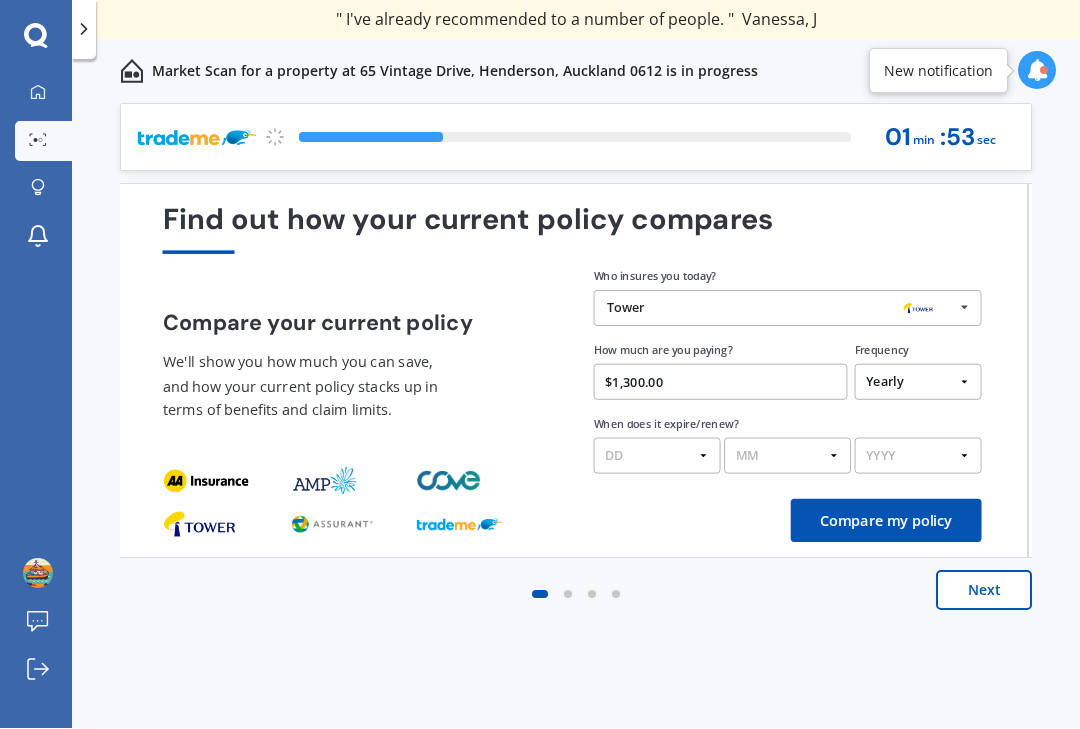 select on "24" 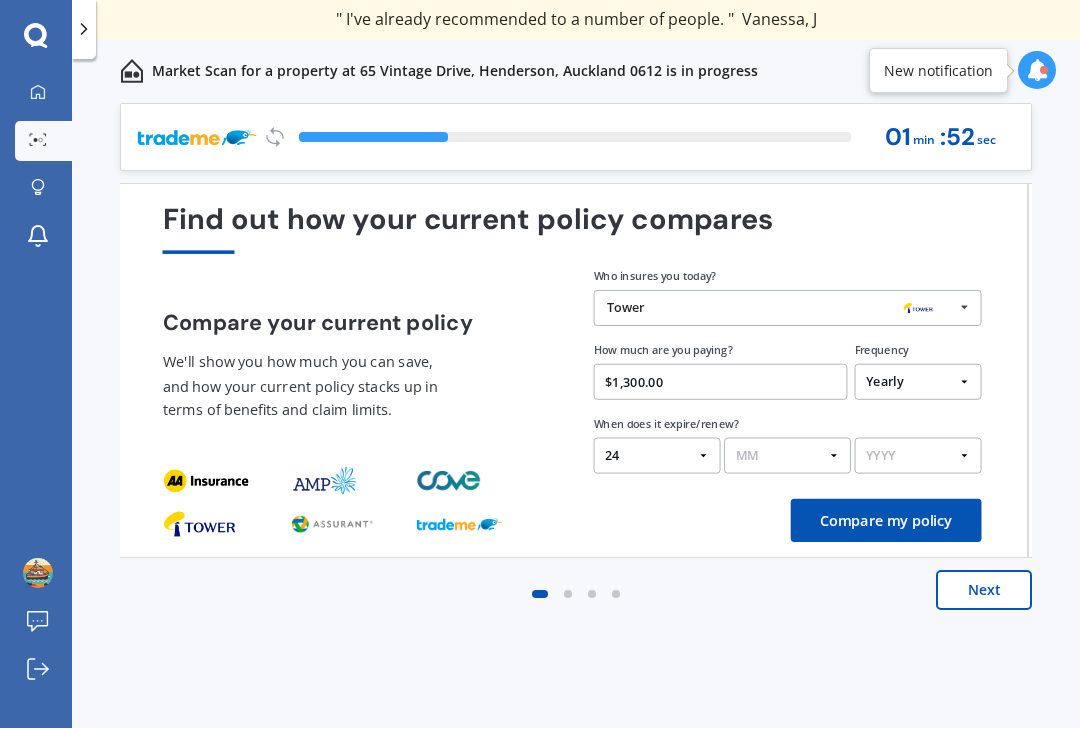 click on "MM 01 02 03 04 05 06 07 08 09 10 11 12" at bounding box center [787, 457] 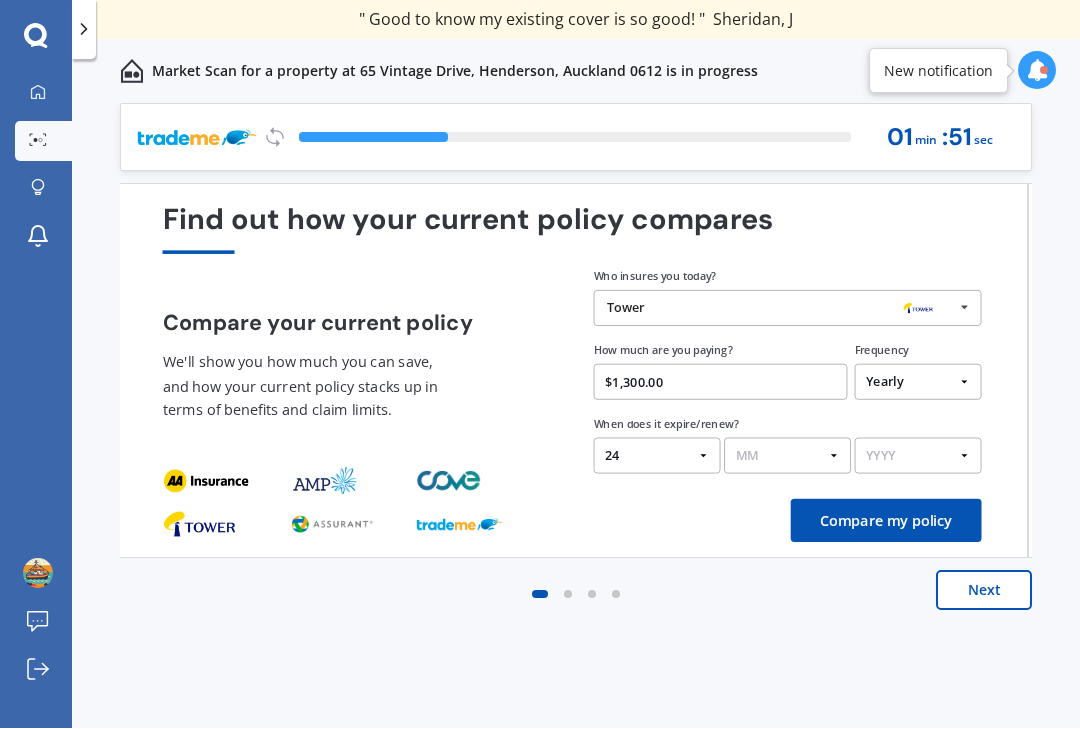 select on "08" 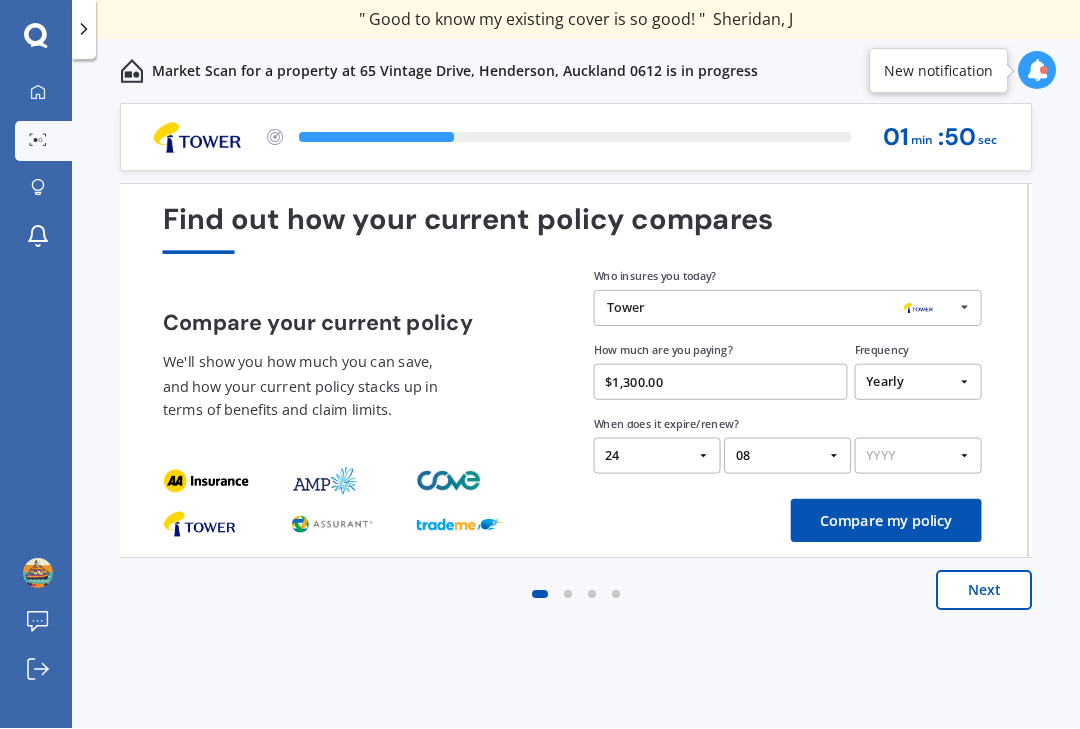 click on "YYYY 2026 2025 2024" at bounding box center [918, 457] 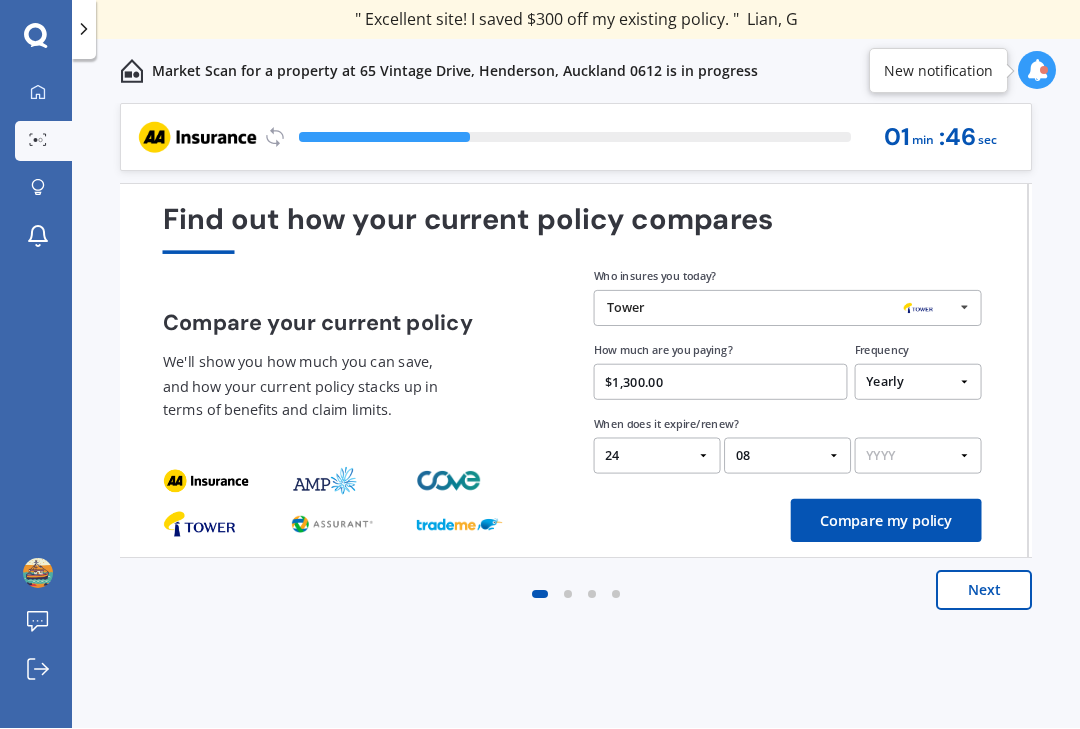 click on "YYYY 2026 2025 2024" at bounding box center [918, 457] 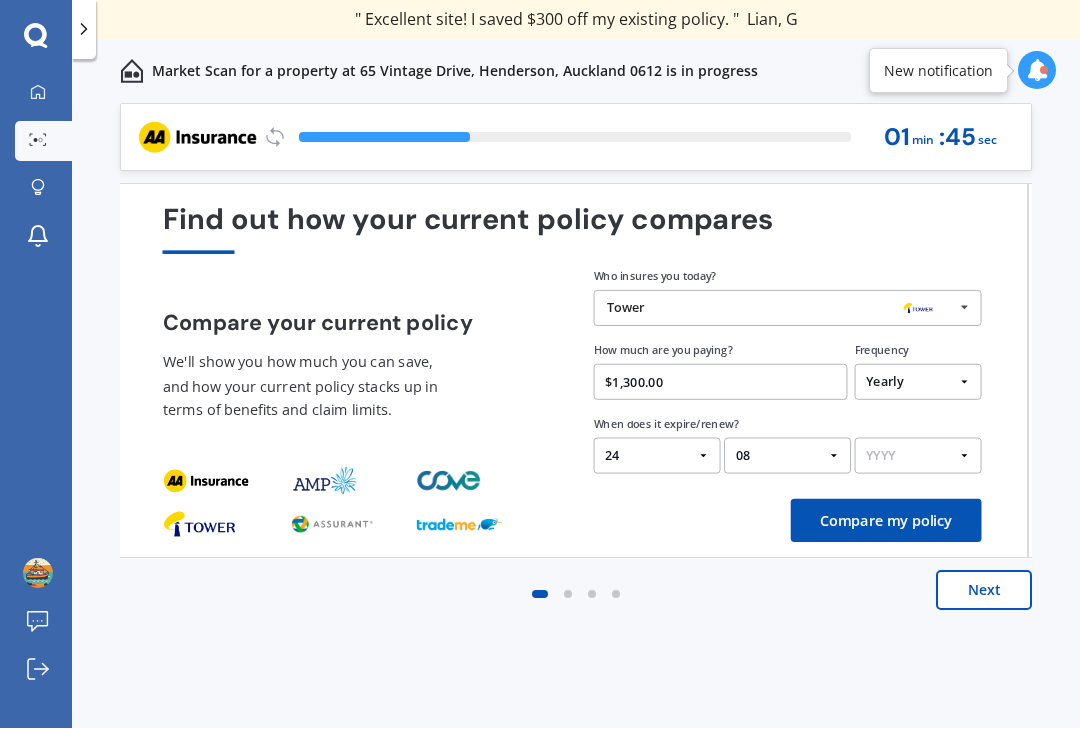 select on "2025" 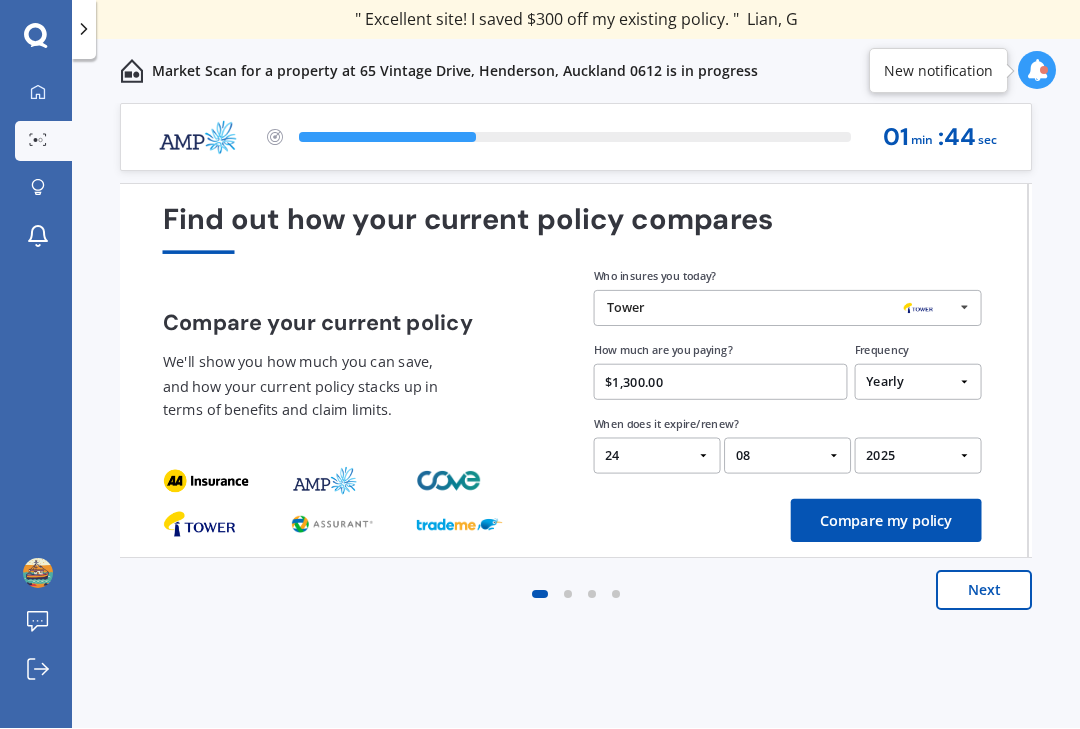 click on "Compare my policy" at bounding box center (886, 521) 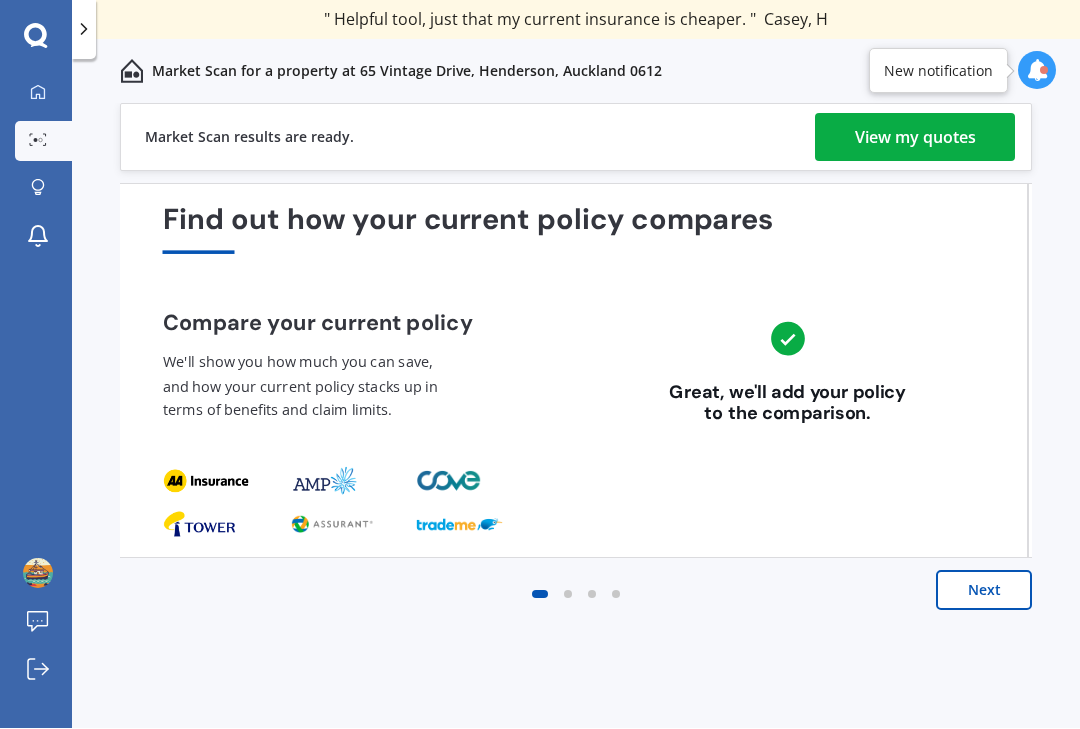 click on "View my quotes" at bounding box center [915, 138] 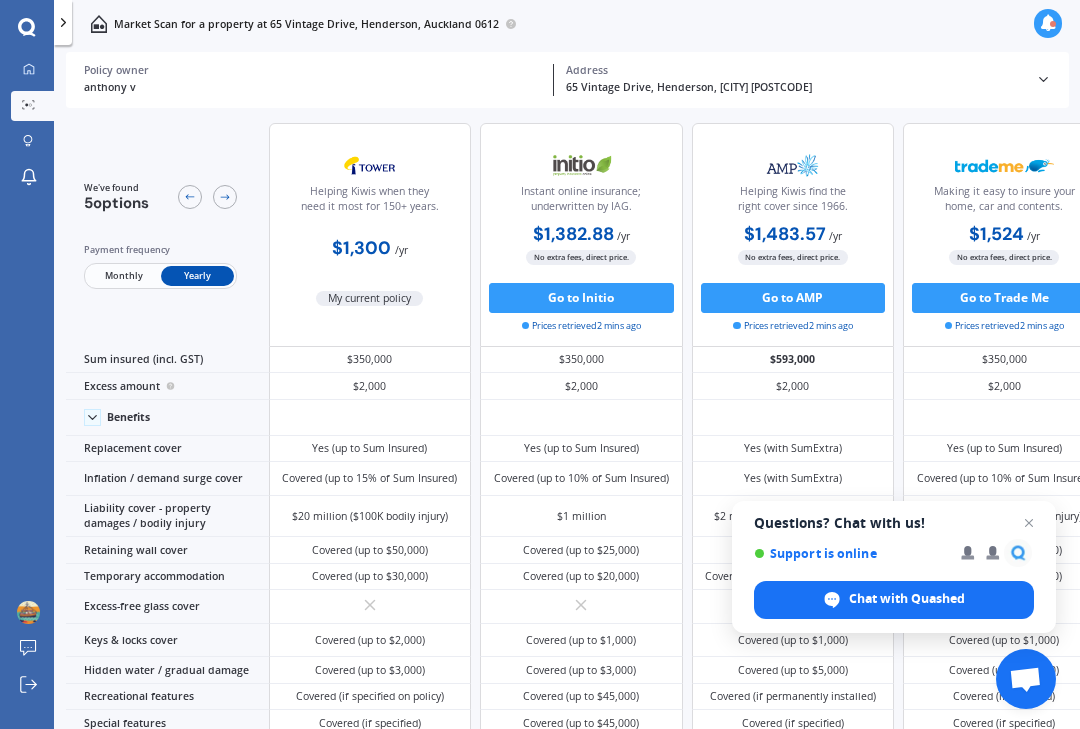 scroll, scrollTop: 0, scrollLeft: 0, axis: both 